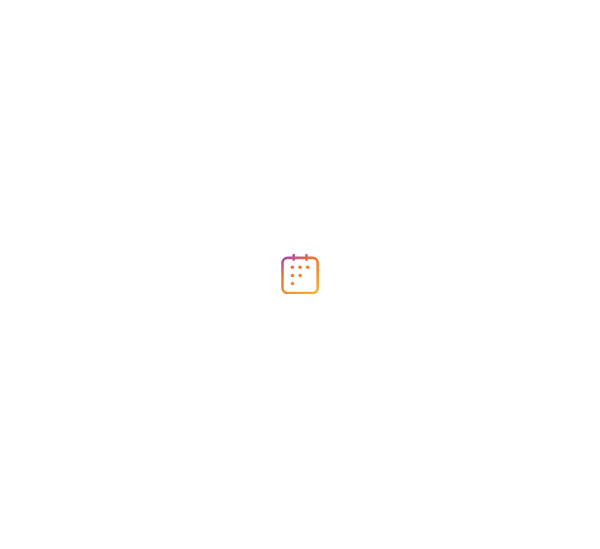 scroll, scrollTop: 0, scrollLeft: 0, axis: both 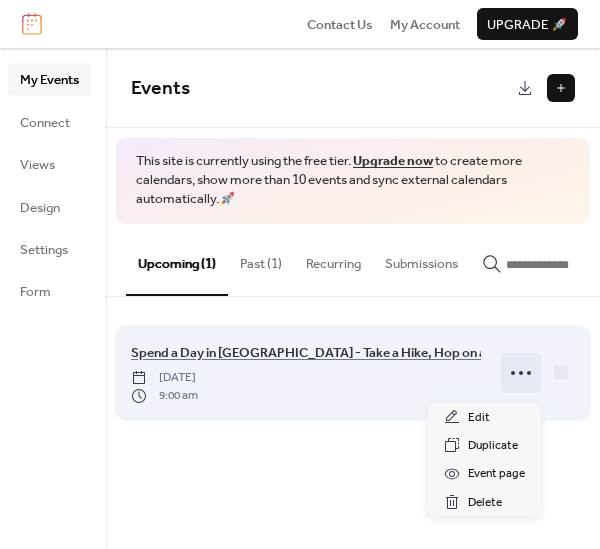 click 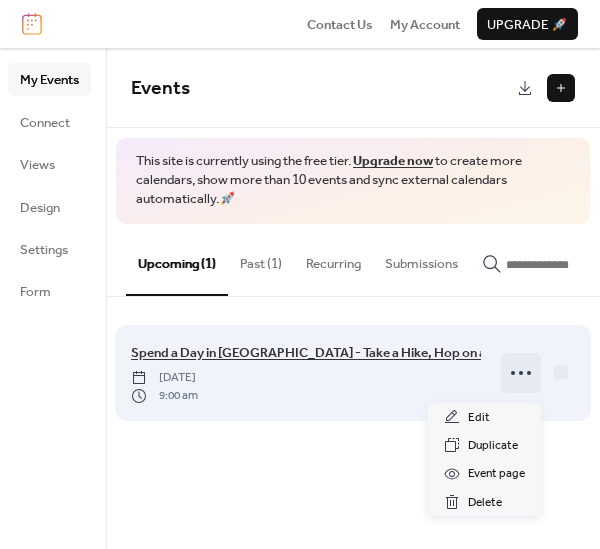 click on "Spend a Day in Lake Geneva -  Take a Hike, Hop on a boat Tour or Shop" at bounding box center [361, 353] 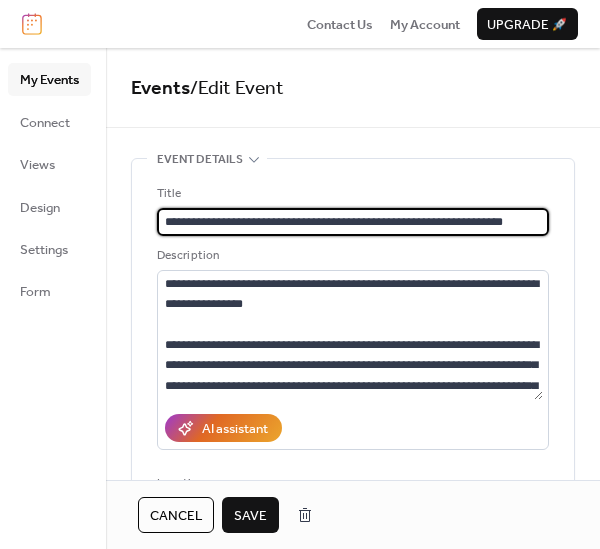 drag, startPoint x: 434, startPoint y: 218, endPoint x: 442, endPoint y: 182, distance: 36.878178 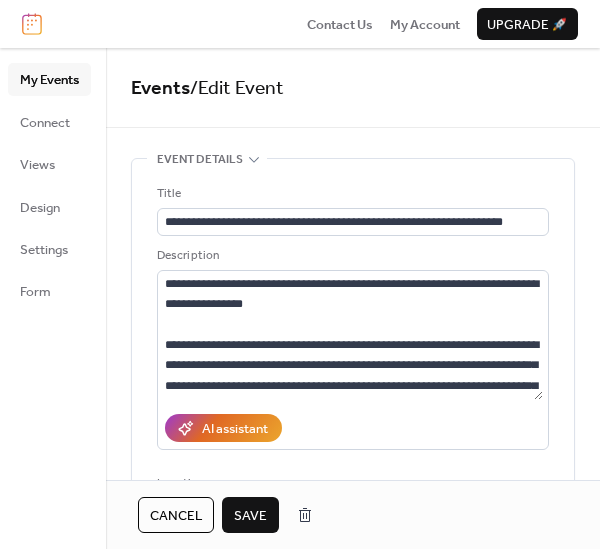 click on "Save" at bounding box center [250, 516] 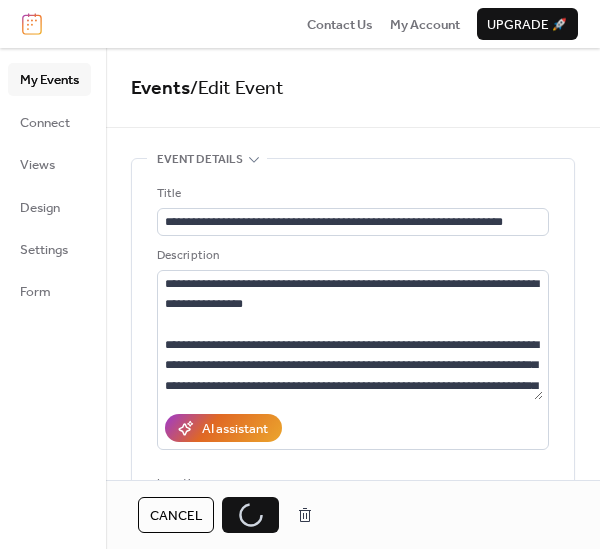 click on "Cancel Save" at bounding box center (230, 515) 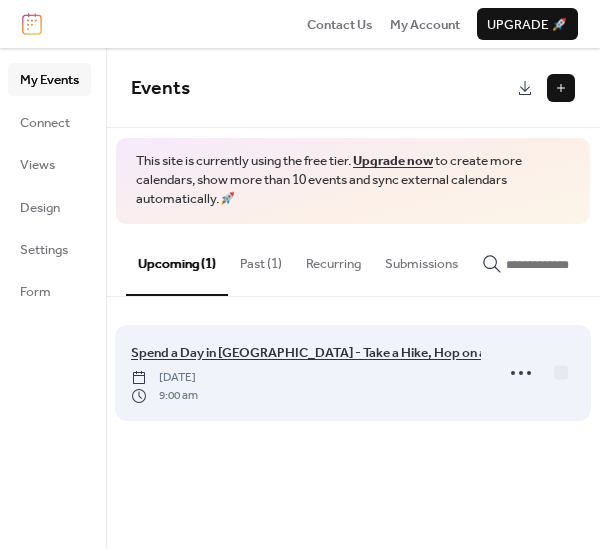 click on "Spend a Day in [GEOGRAPHIC_DATA] - Take a Hike, Hop on a Boat Tour or Shop" at bounding box center (361, 353) 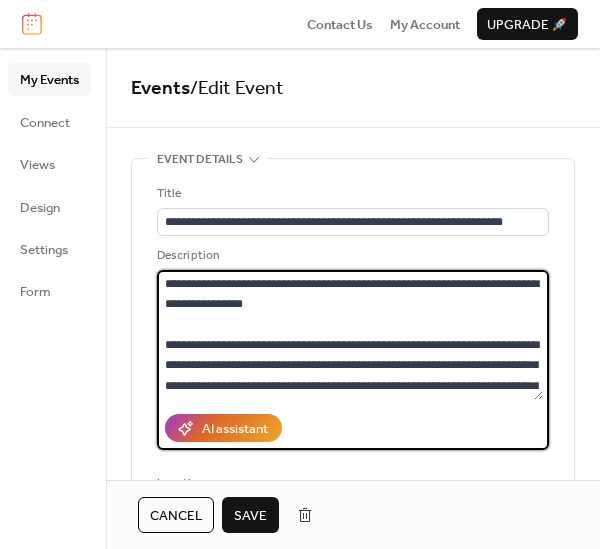 click at bounding box center [350, 335] 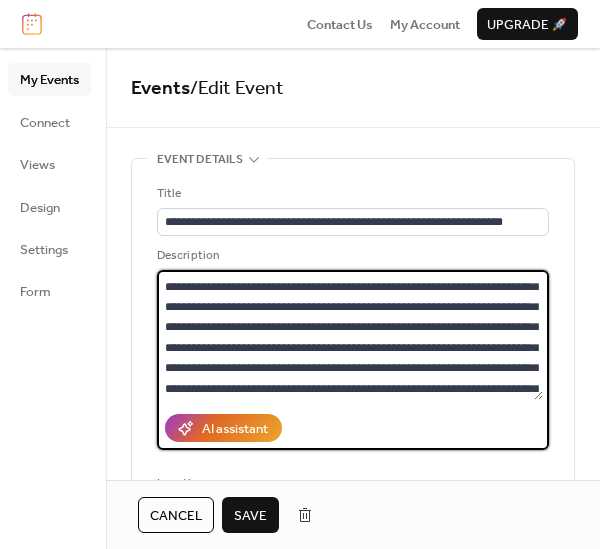 scroll, scrollTop: 120, scrollLeft: 0, axis: vertical 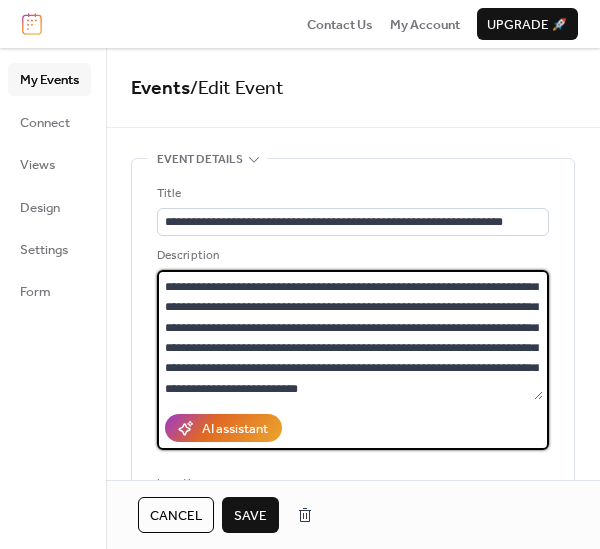 click at bounding box center [350, 335] 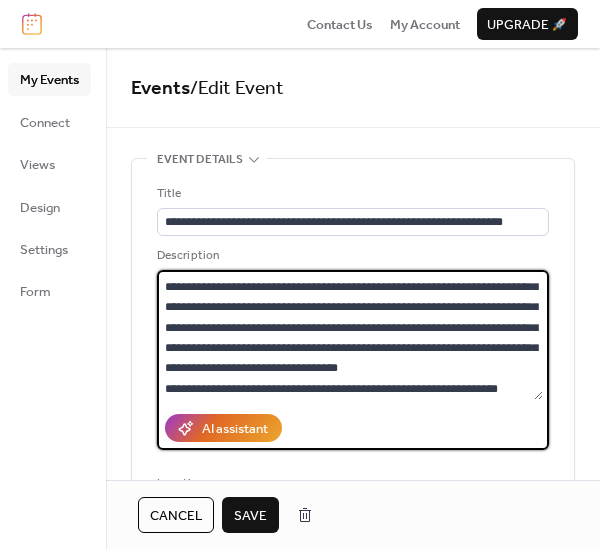 scroll, scrollTop: 267, scrollLeft: 0, axis: vertical 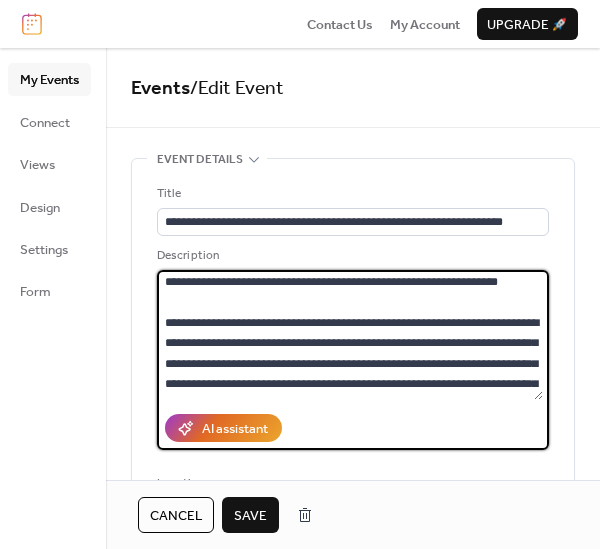 click at bounding box center [350, 335] 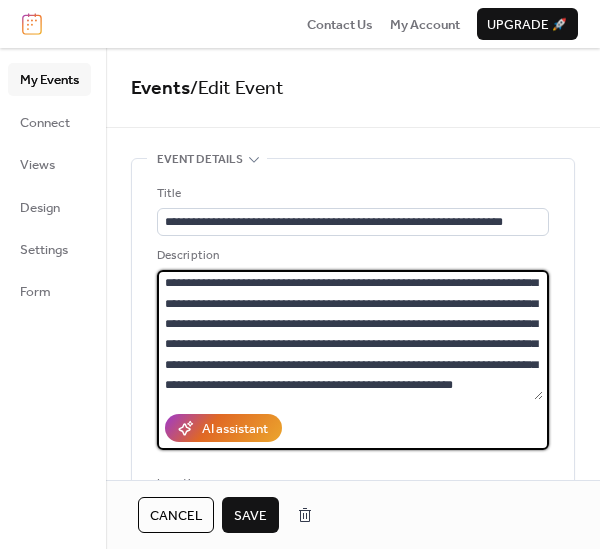 scroll, scrollTop: 428, scrollLeft: 0, axis: vertical 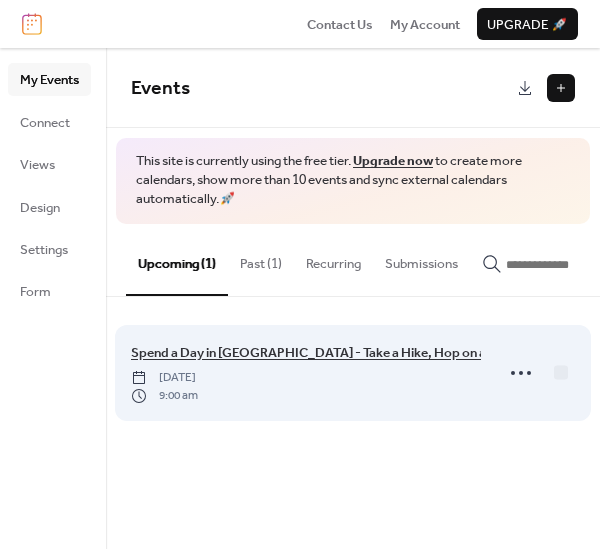 click on "Spend a Day in Lake Geneva - Take a Hike, Hop on a Boat Tour or Shop" at bounding box center (361, 353) 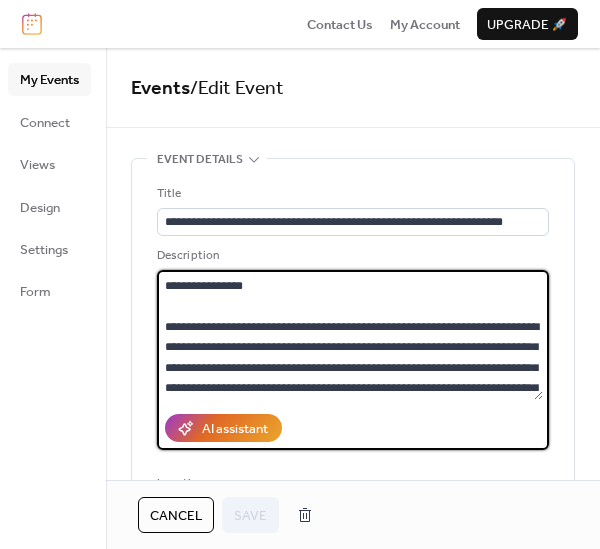 scroll, scrollTop: 30, scrollLeft: 0, axis: vertical 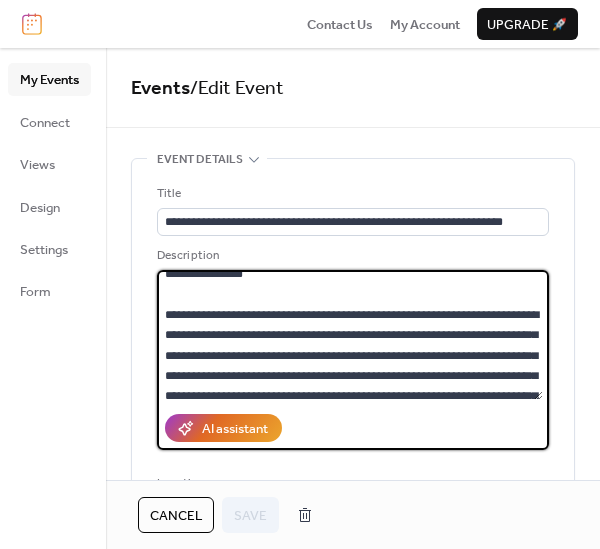 click at bounding box center (350, 335) 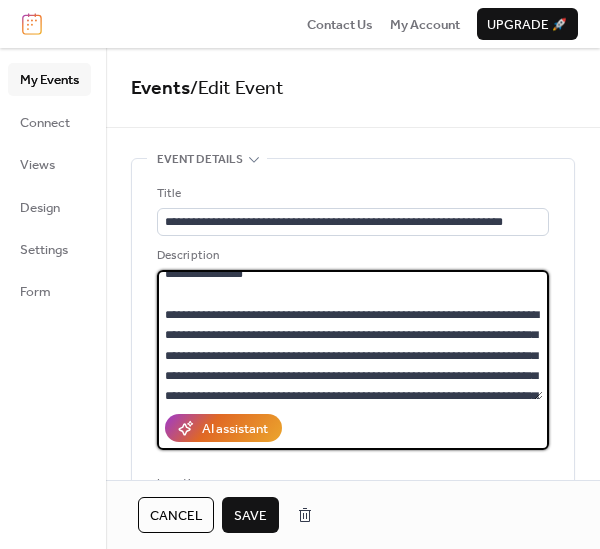 type on "**********" 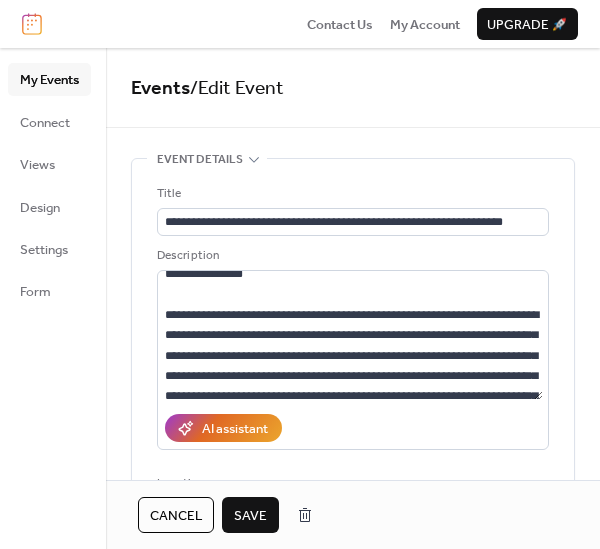 click on "Save" at bounding box center [250, 516] 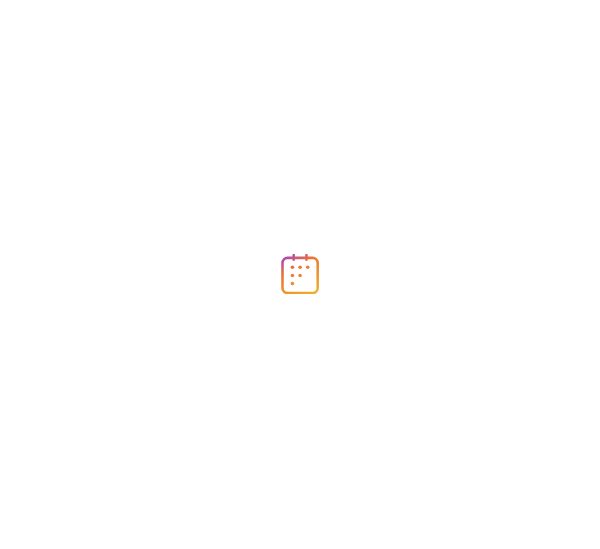 scroll, scrollTop: 0, scrollLeft: 0, axis: both 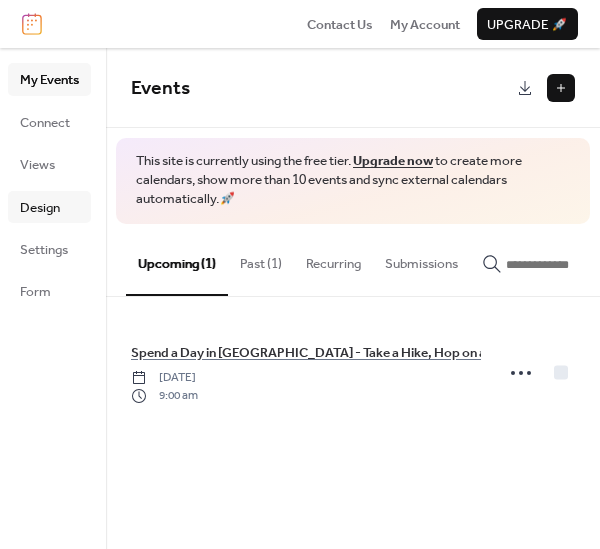 click on "Design" at bounding box center (40, 208) 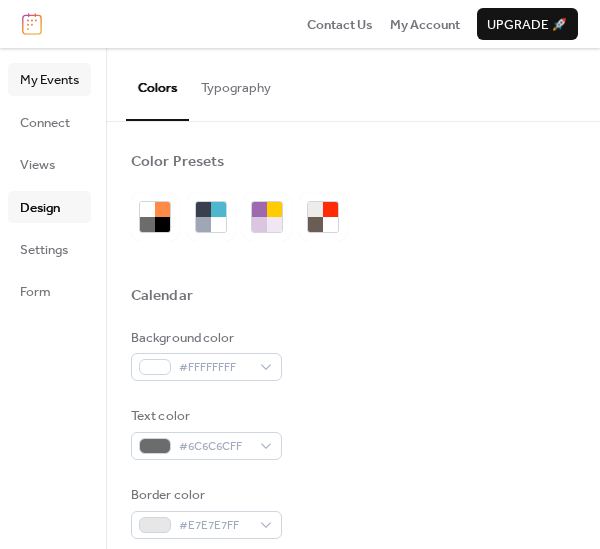 click on "My Events" at bounding box center (49, 80) 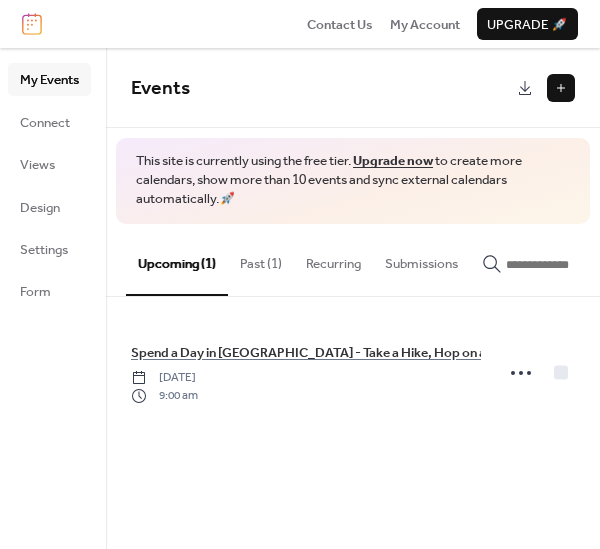 click at bounding box center (561, 88) 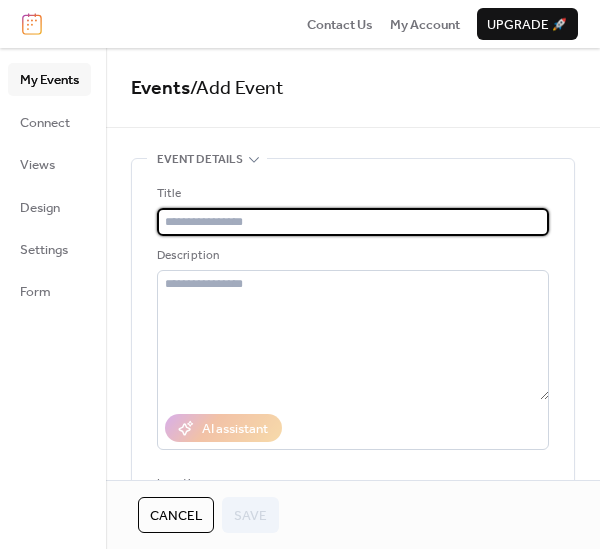 click at bounding box center (353, 222) 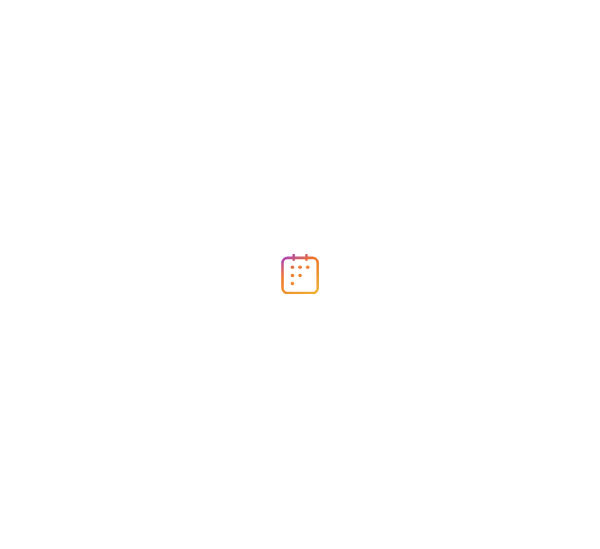 scroll, scrollTop: 0, scrollLeft: 0, axis: both 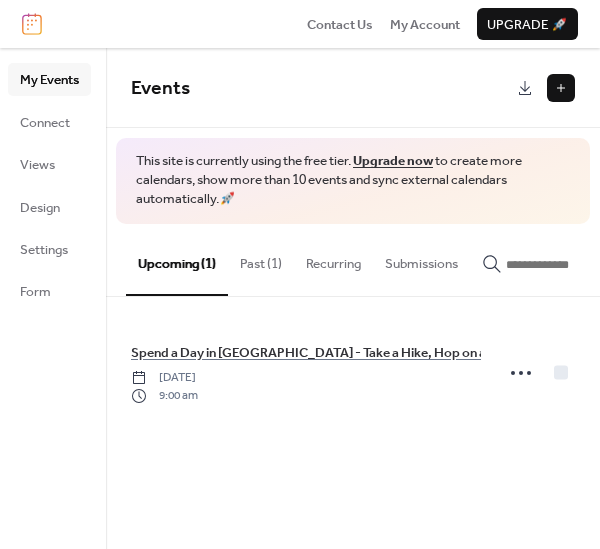click at bounding box center [561, 88] 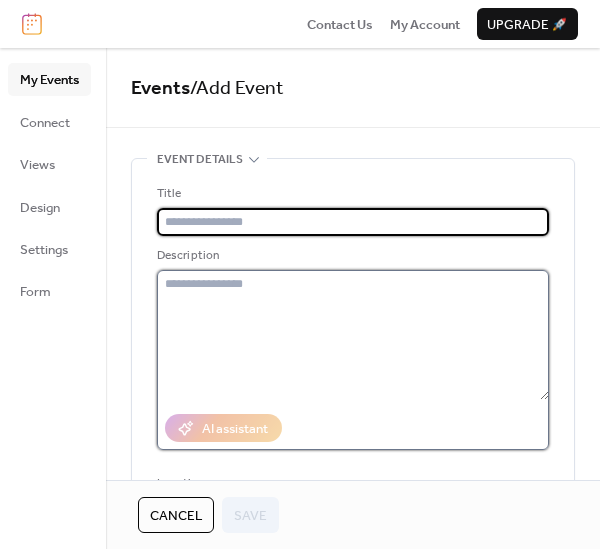 click at bounding box center (353, 335) 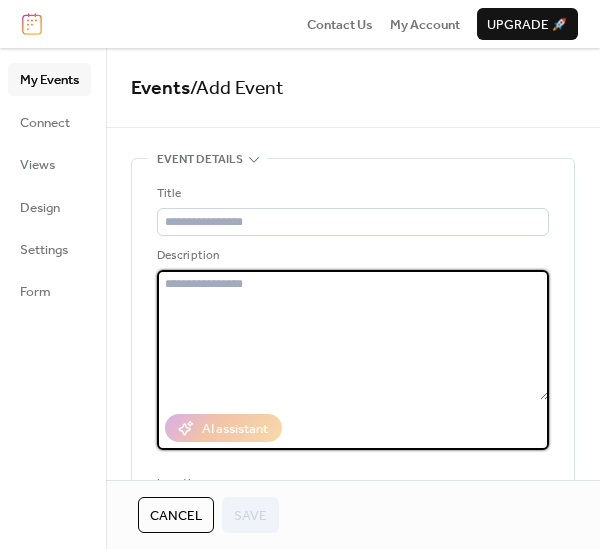 paste on "**********" 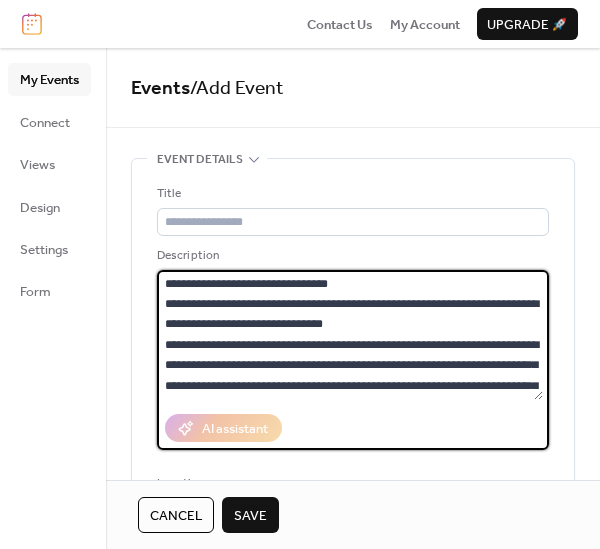 scroll, scrollTop: 344, scrollLeft: 0, axis: vertical 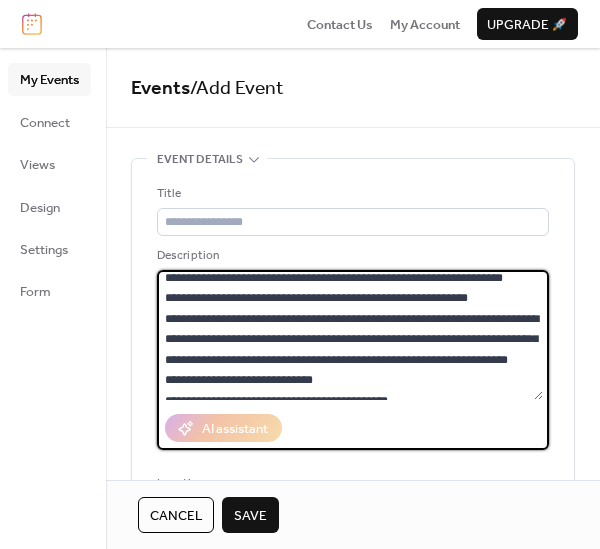 click at bounding box center (350, 335) 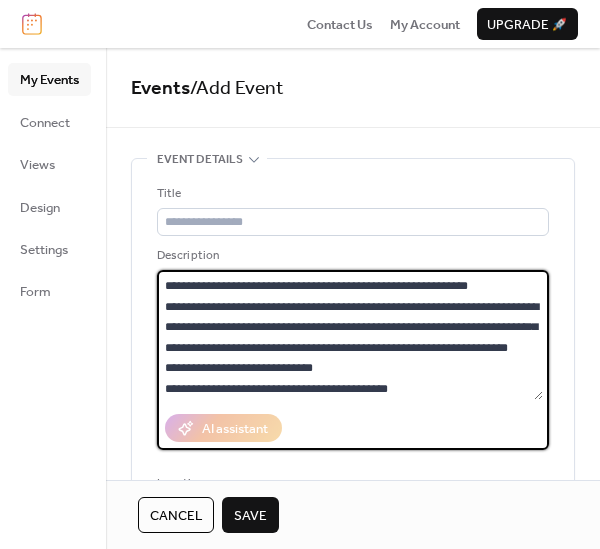 scroll, scrollTop: 262, scrollLeft: 0, axis: vertical 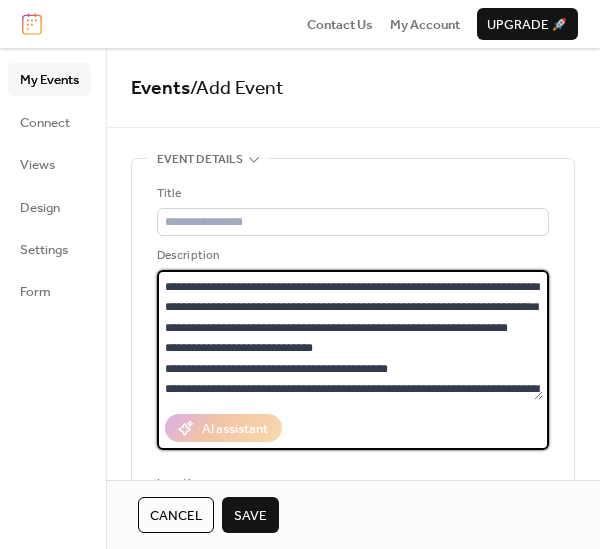 click at bounding box center (350, 335) 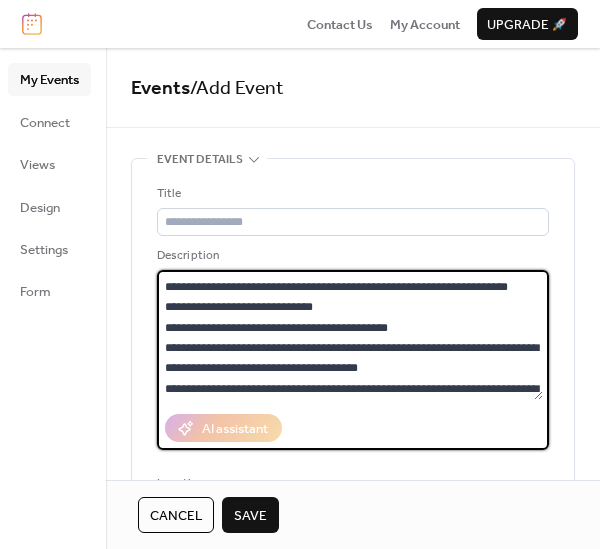 scroll, scrollTop: 344, scrollLeft: 0, axis: vertical 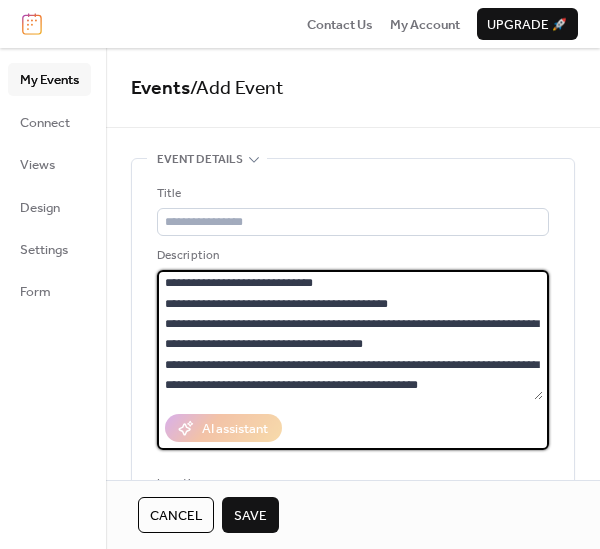 type on "**********" 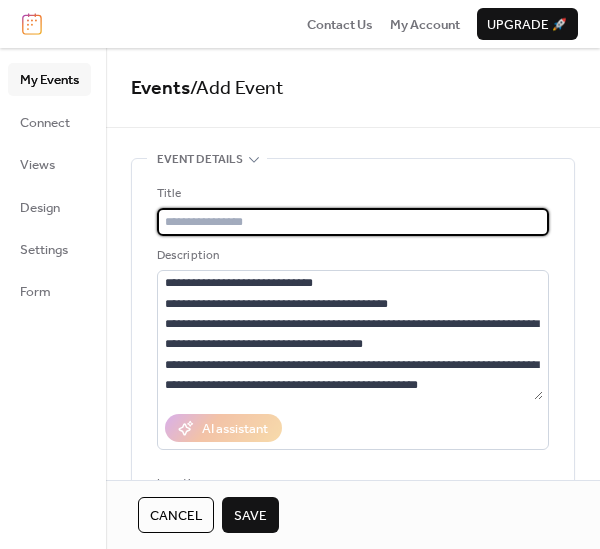 click at bounding box center [353, 222] 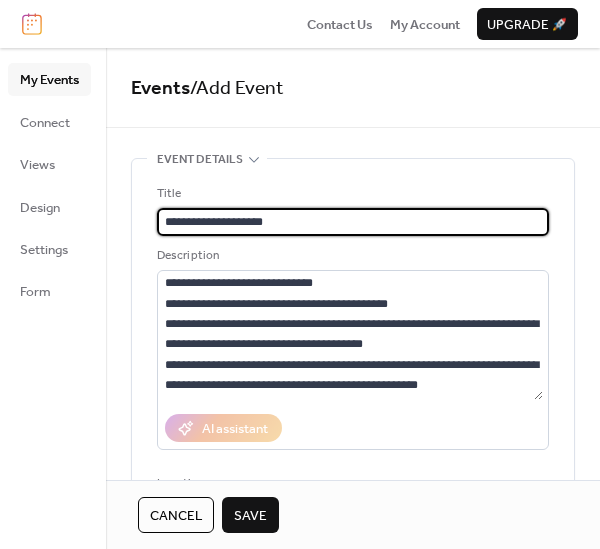 type on "**********" 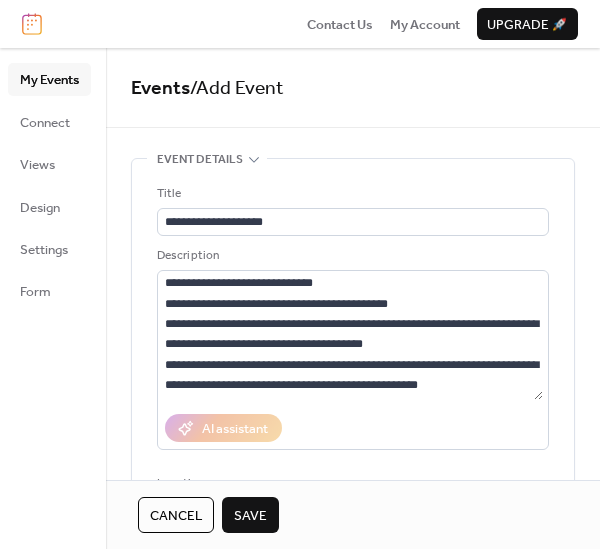 click on "Save" at bounding box center [250, 516] 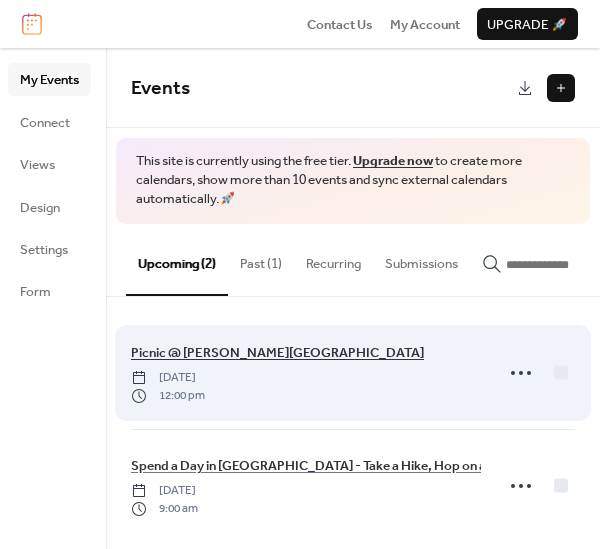 click on "Picnic @ Wirth Park" at bounding box center [277, 353] 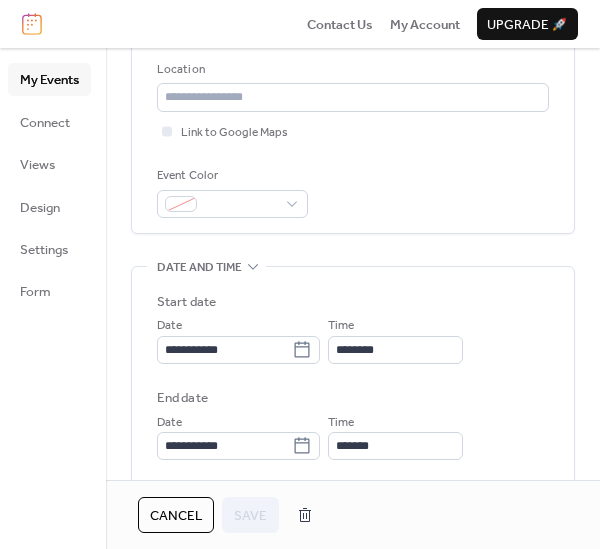 scroll, scrollTop: 486, scrollLeft: 0, axis: vertical 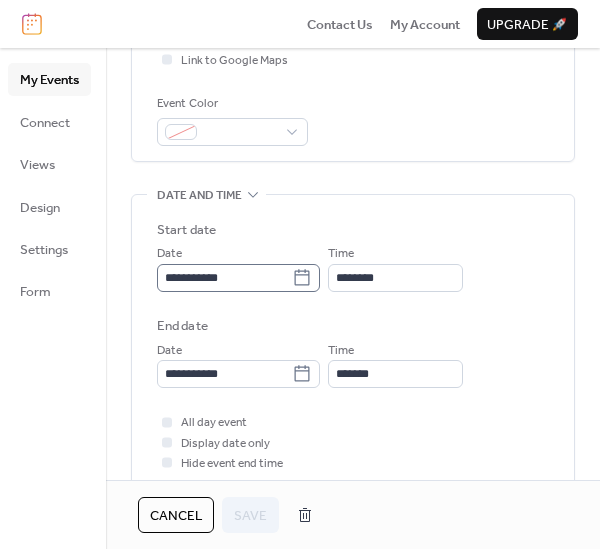 click 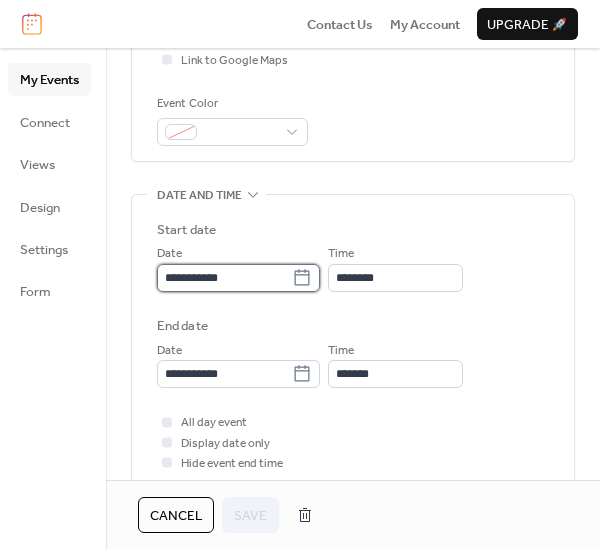 click on "**********" at bounding box center (224, 278) 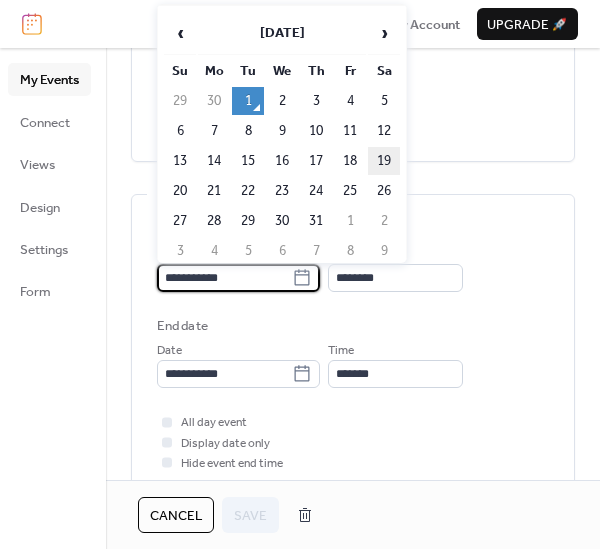click on "19" at bounding box center (384, 161) 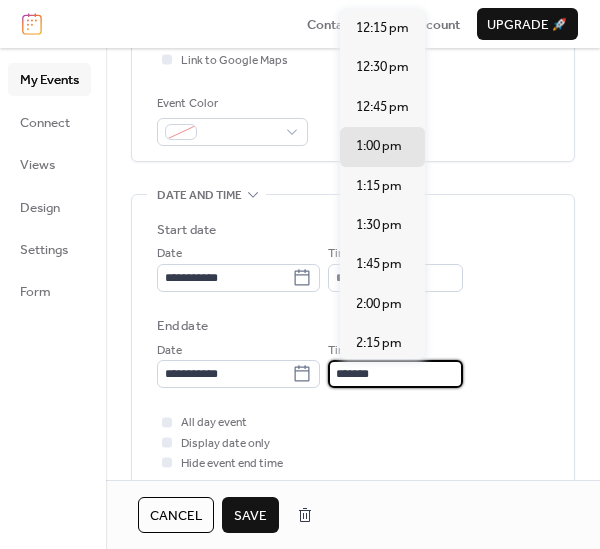 click on "*******" at bounding box center (395, 374) 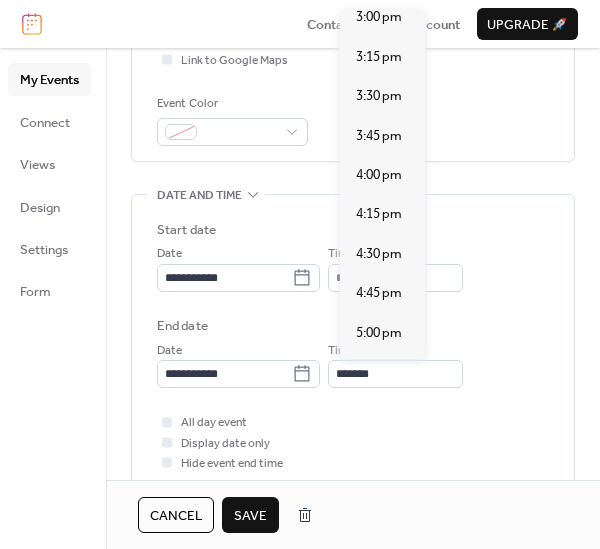 scroll, scrollTop: 444, scrollLeft: 0, axis: vertical 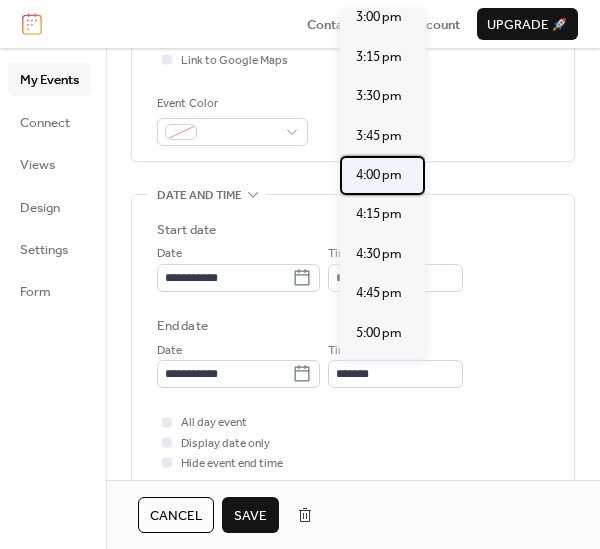 click on "4:00 pm" at bounding box center [379, 175] 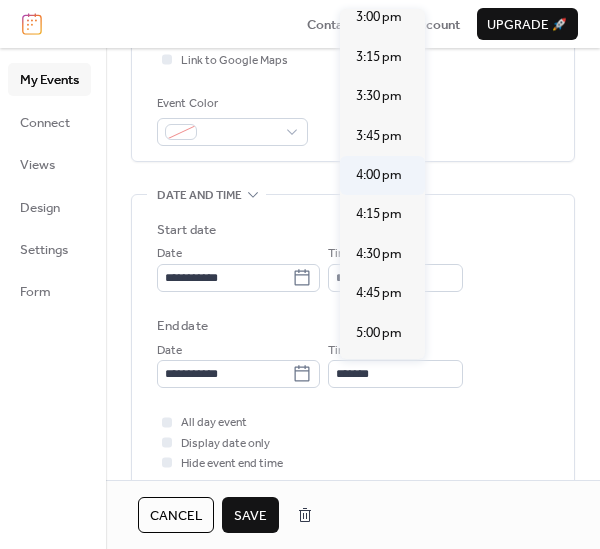 type on "*******" 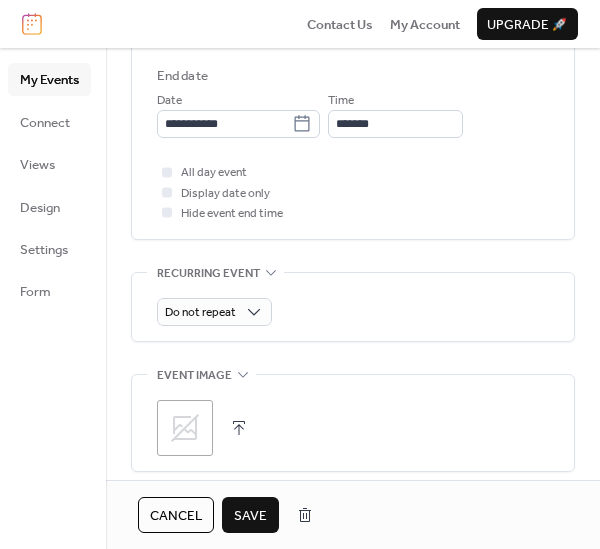 scroll, scrollTop: 794, scrollLeft: 0, axis: vertical 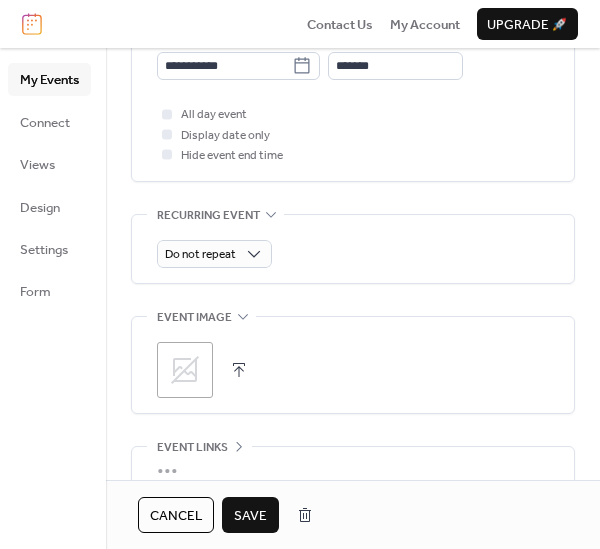 click 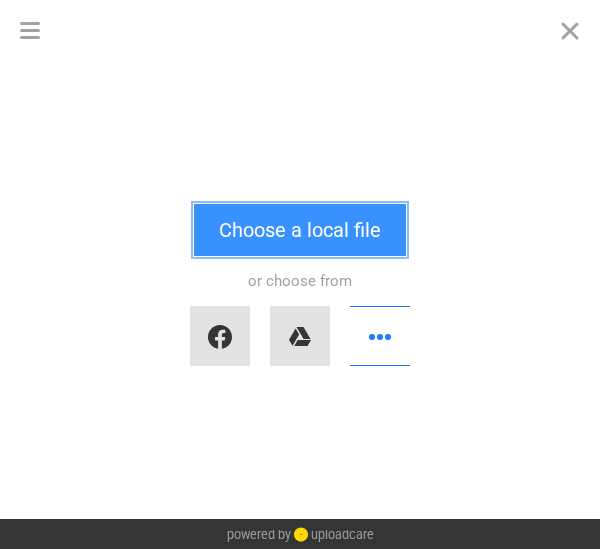click on "Choose a local file" at bounding box center [300, 230] 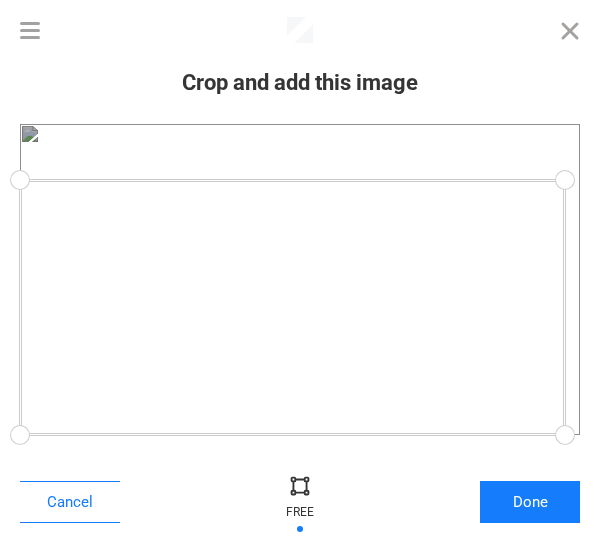 drag, startPoint x: 575, startPoint y: 124, endPoint x: 565, endPoint y: 180, distance: 56.88585 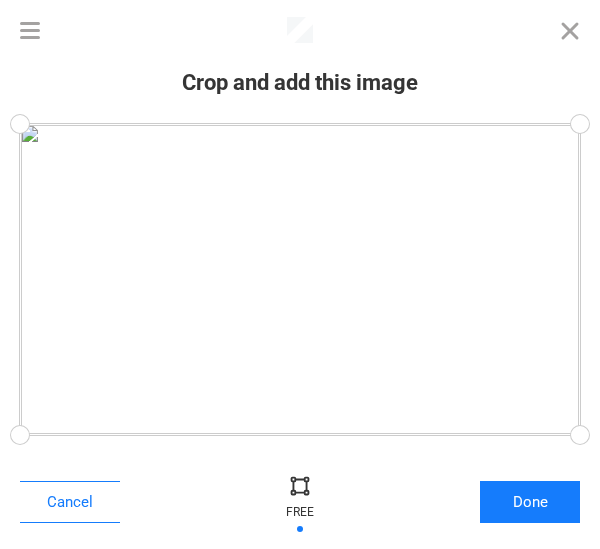 drag, startPoint x: 564, startPoint y: 178, endPoint x: 590, endPoint y: 123, distance: 60.835846 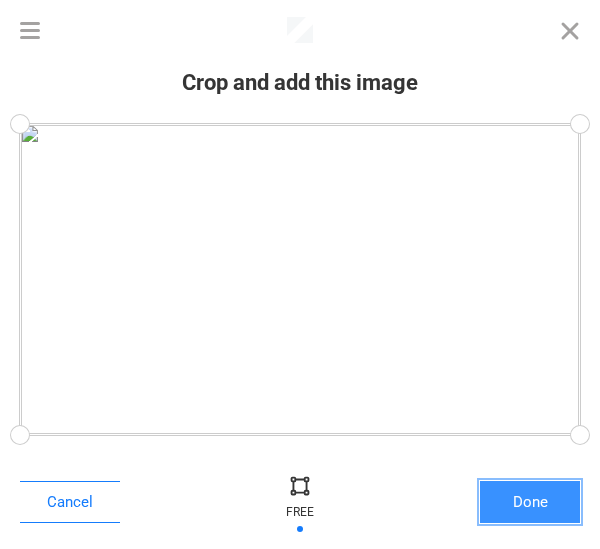 drag, startPoint x: 516, startPoint y: 500, endPoint x: 508, endPoint y: 508, distance: 11.313708 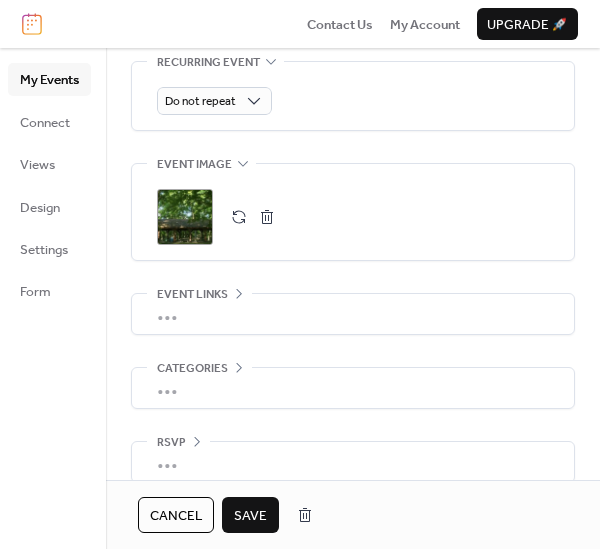 scroll, scrollTop: 964, scrollLeft: 0, axis: vertical 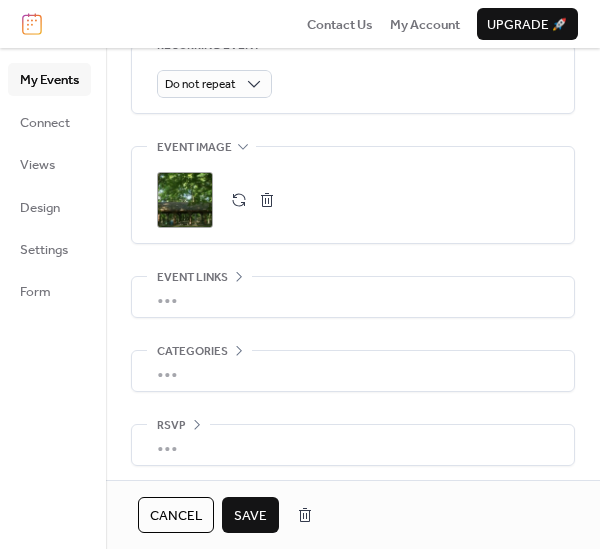 click 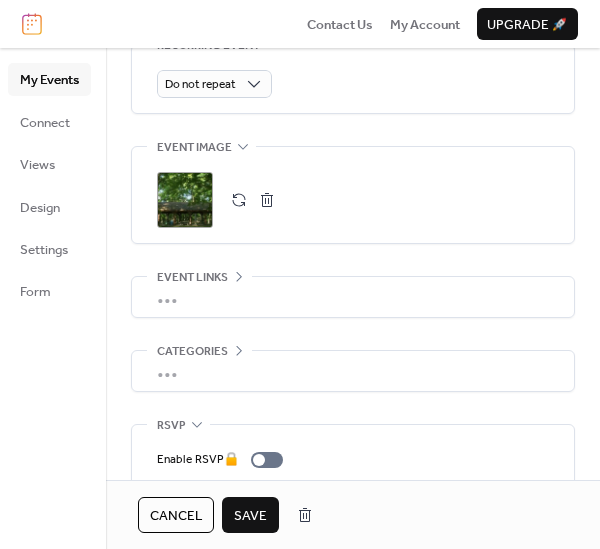 scroll, scrollTop: 964, scrollLeft: 0, axis: vertical 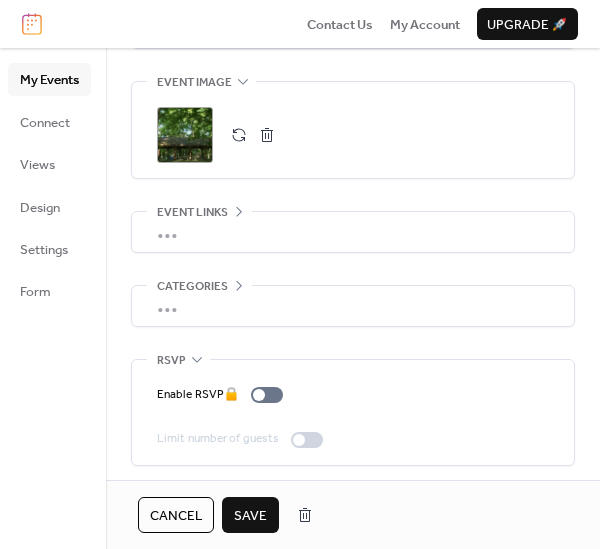 click at bounding box center (299, 440) 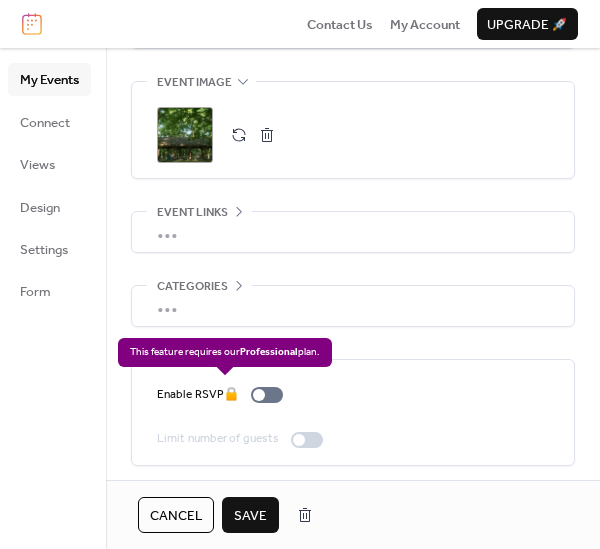 click on "Enable RSVP  🔒" at bounding box center (224, 395) 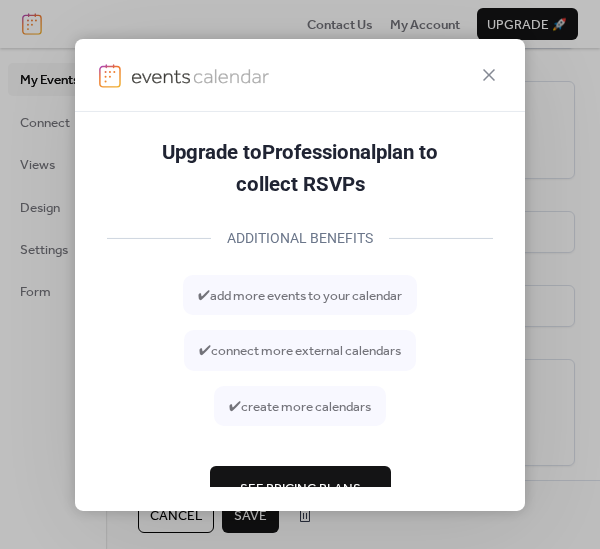 click on "✔  create more calendars" at bounding box center (300, 406) 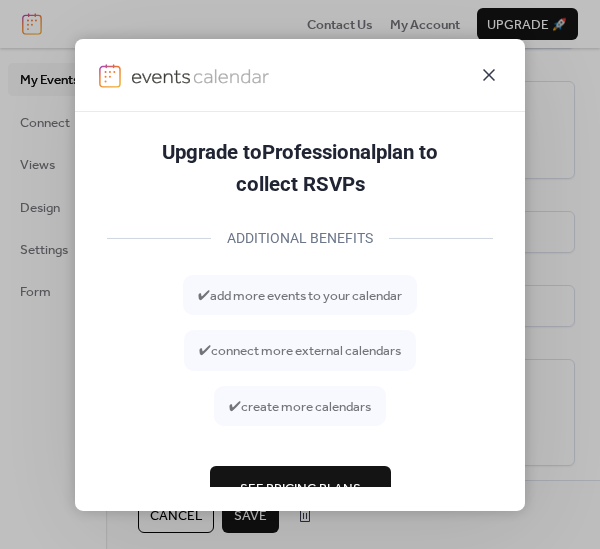 click 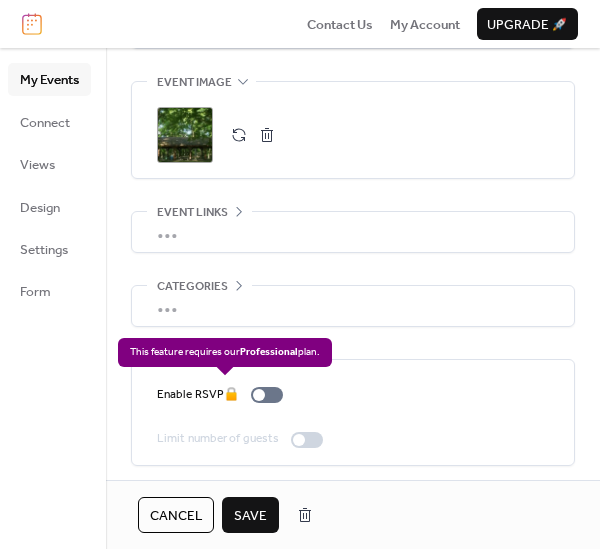 click on "Enable RSVP  🔒" at bounding box center (224, 395) 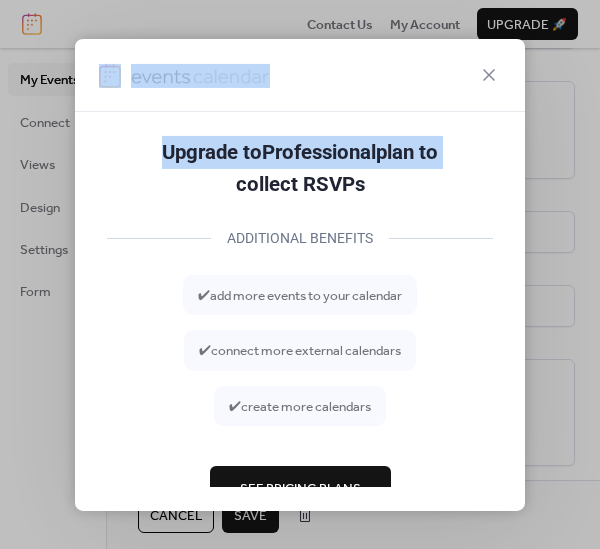 drag, startPoint x: 518, startPoint y: 168, endPoint x: 527, endPoint y: 258, distance: 90.44888 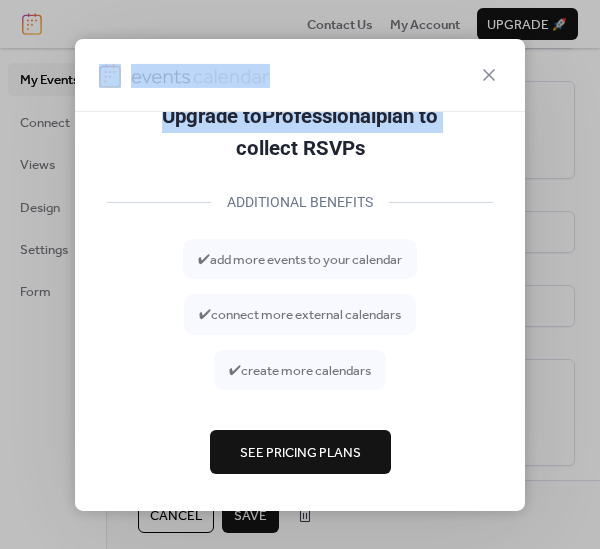 scroll, scrollTop: 38, scrollLeft: 0, axis: vertical 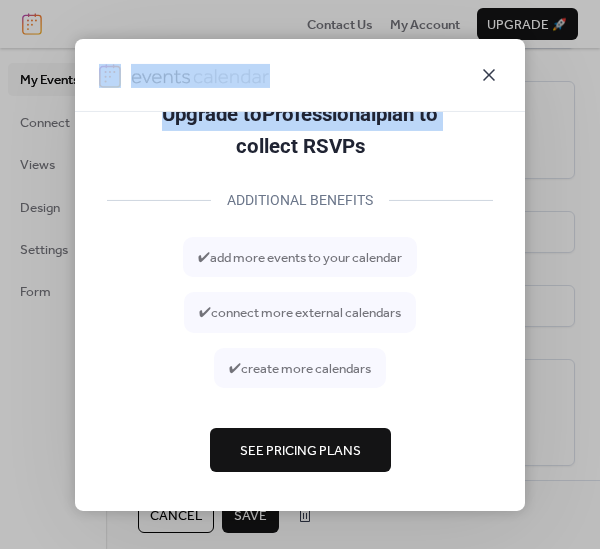 click 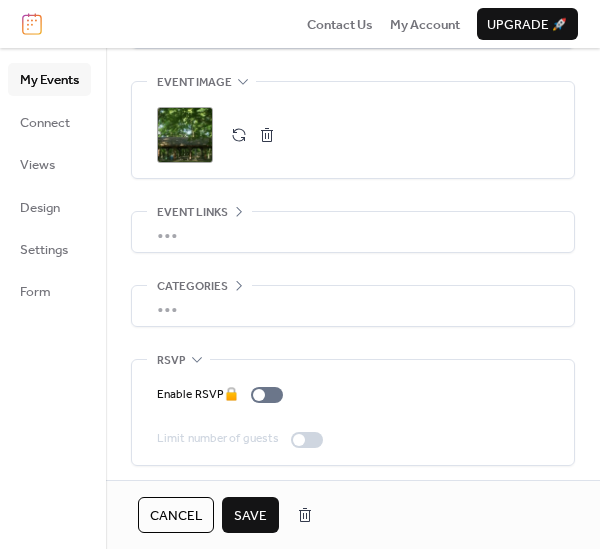 click on "Limit number of guests" at bounding box center (244, 439) 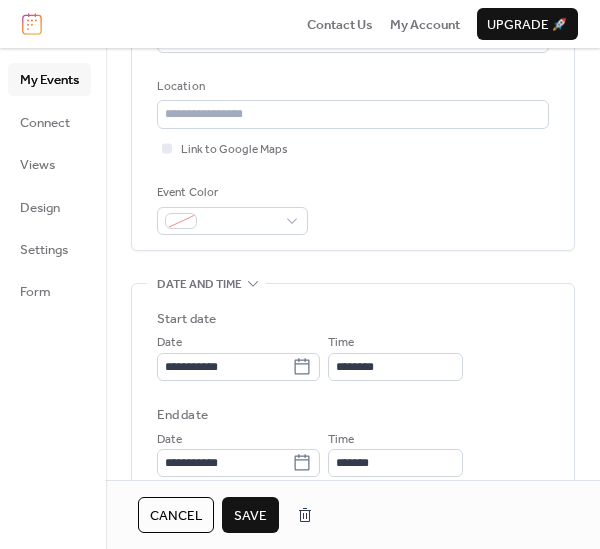 scroll, scrollTop: 1029, scrollLeft: 0, axis: vertical 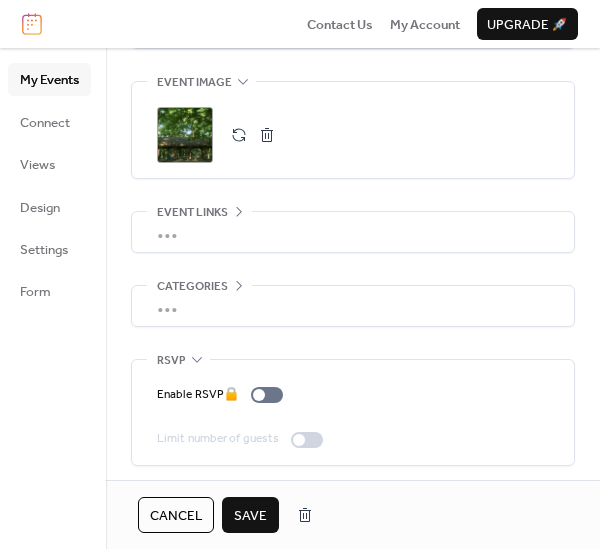 click on "•••" at bounding box center (353, 306) 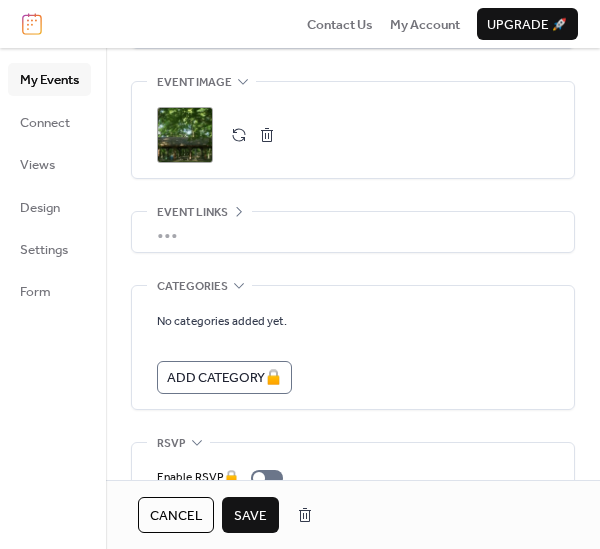 scroll, scrollTop: 1029, scrollLeft: 0, axis: vertical 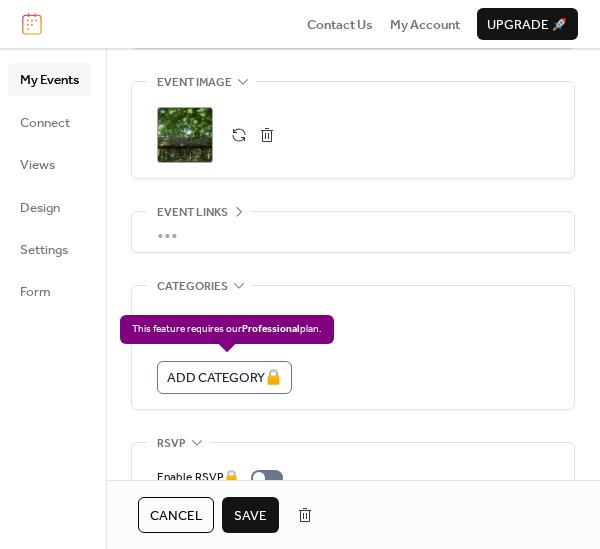 click on "A d d   C a t e g o r y  🔒" at bounding box center (224, 377) 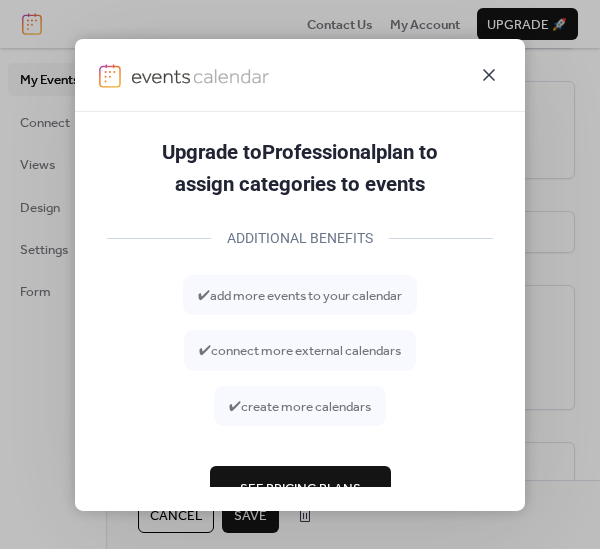 click 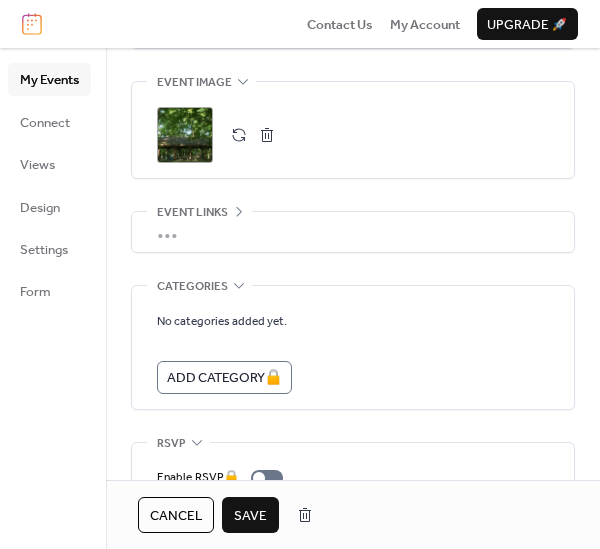 scroll, scrollTop: 1112, scrollLeft: 0, axis: vertical 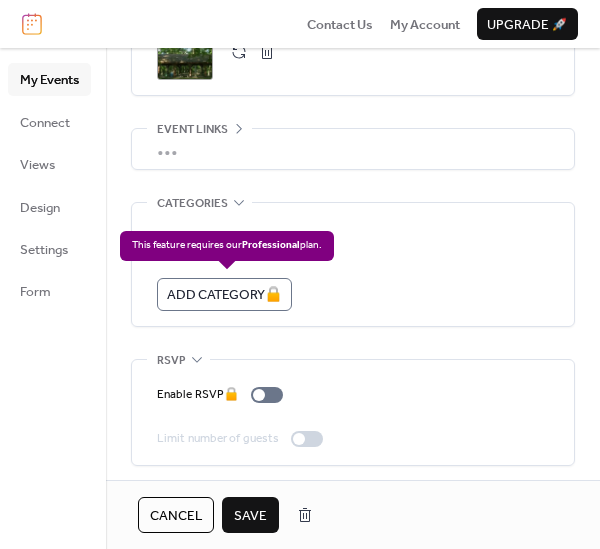 click on "A d d   C a t e g o r y  🔒" at bounding box center (224, 294) 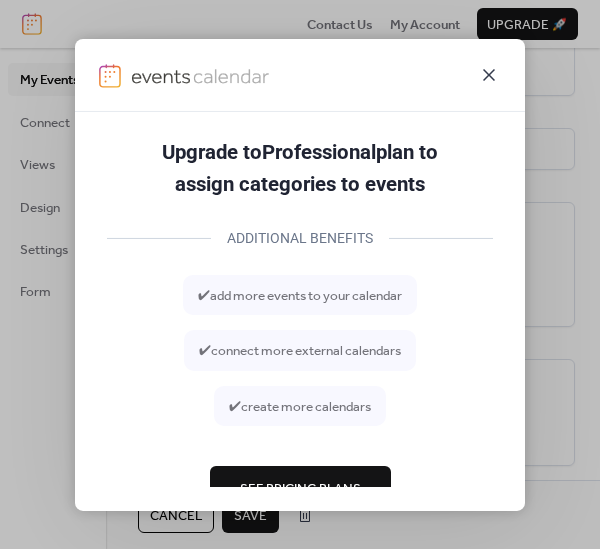 click 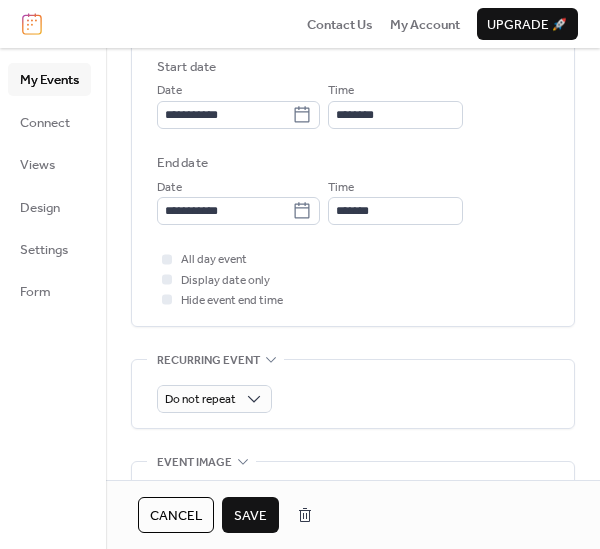 scroll, scrollTop: 1112, scrollLeft: 0, axis: vertical 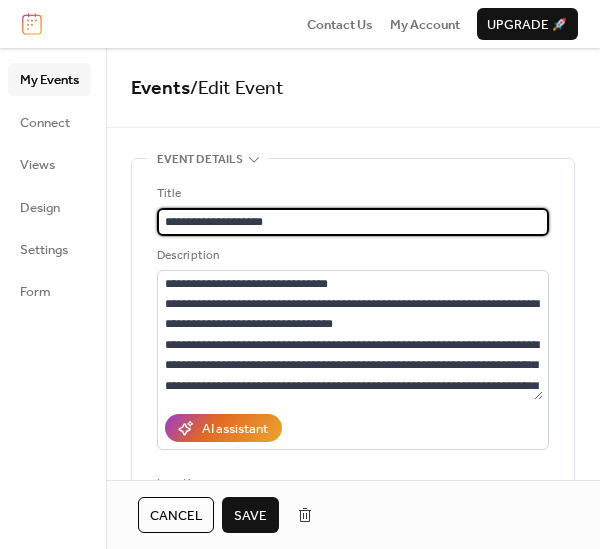 click on "**********" at bounding box center [353, 222] 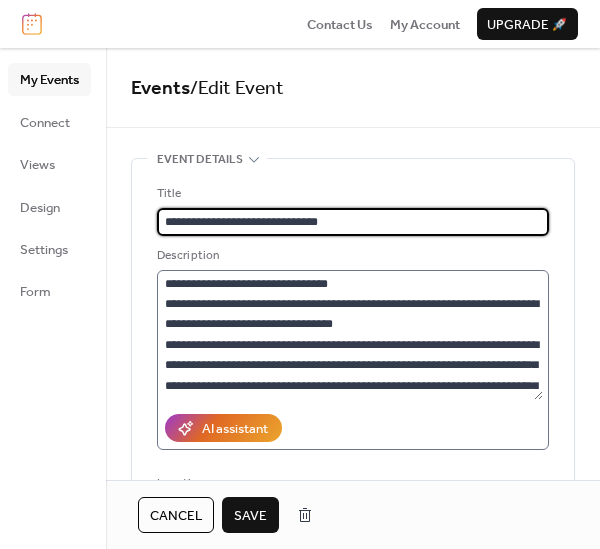 type on "**********" 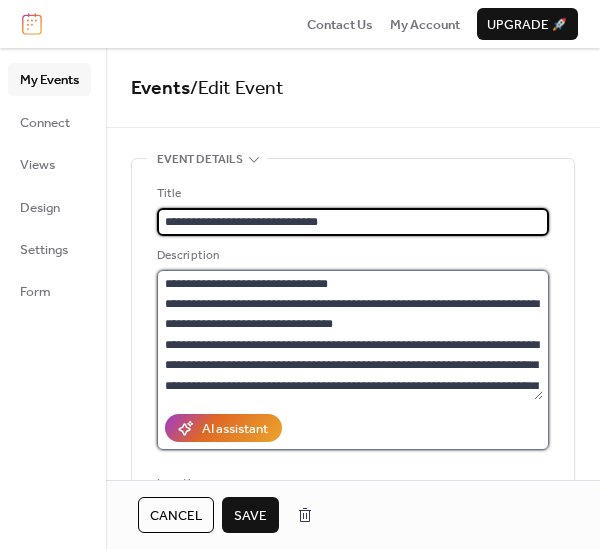 click at bounding box center [350, 335] 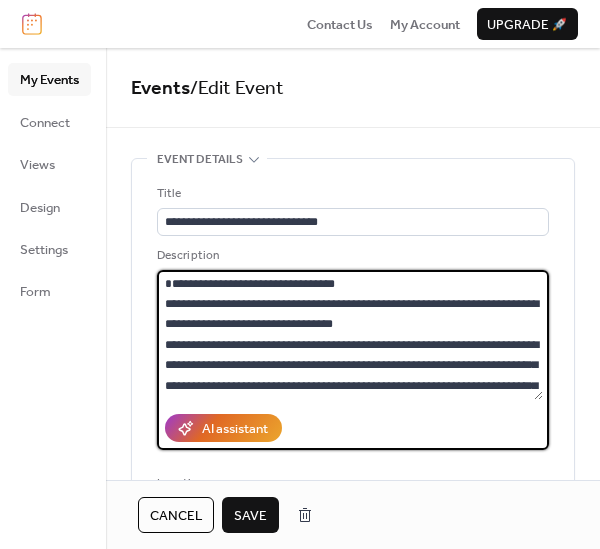 click at bounding box center (350, 335) 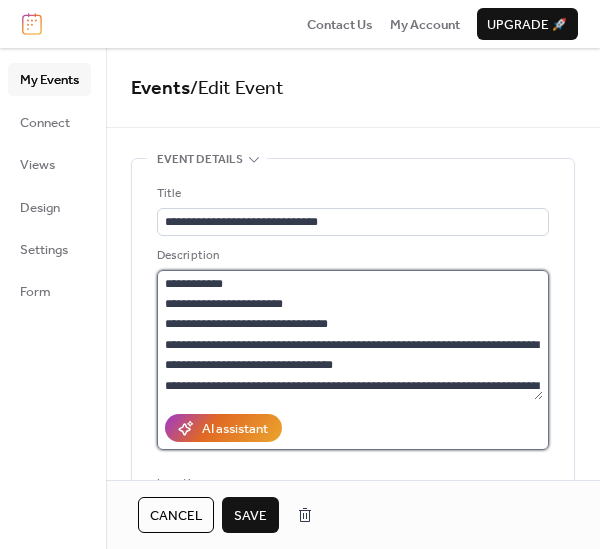 click at bounding box center (350, 335) 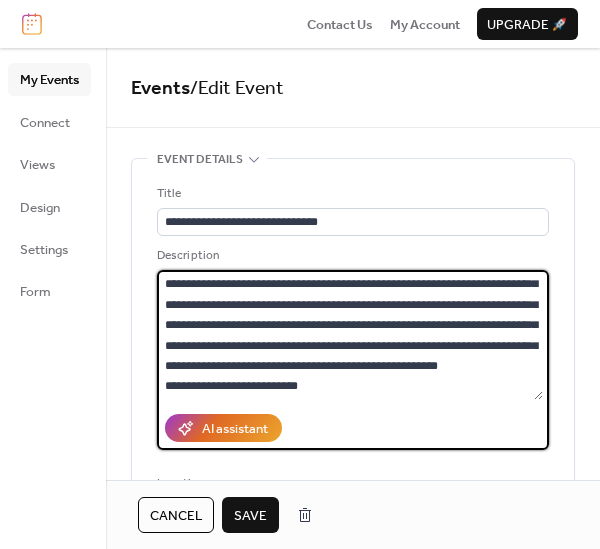 scroll, scrollTop: 116, scrollLeft: 0, axis: vertical 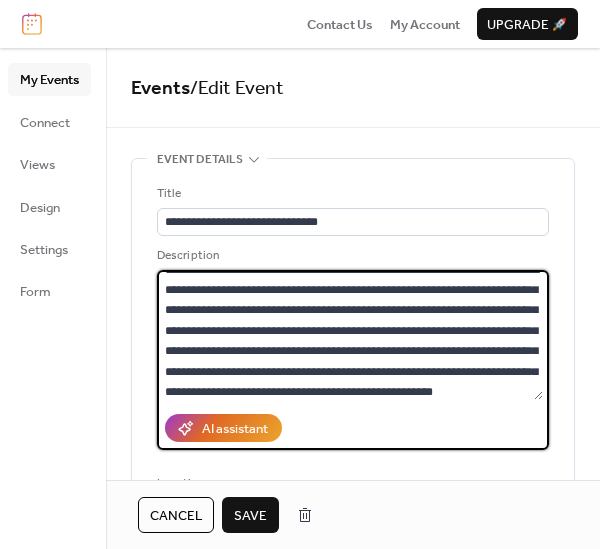click at bounding box center (350, 335) 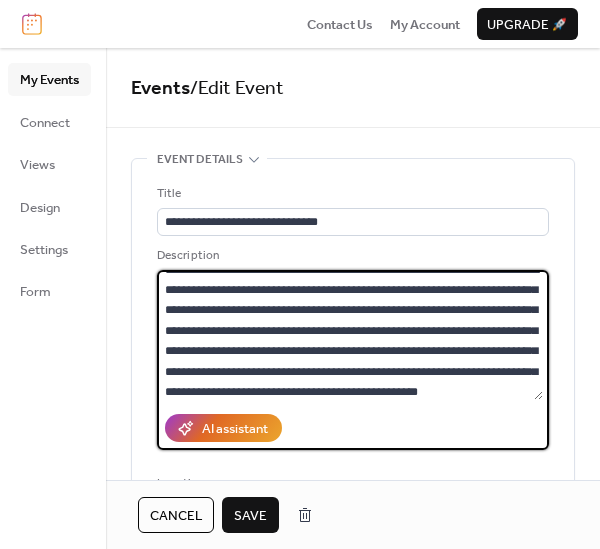 click at bounding box center [350, 335] 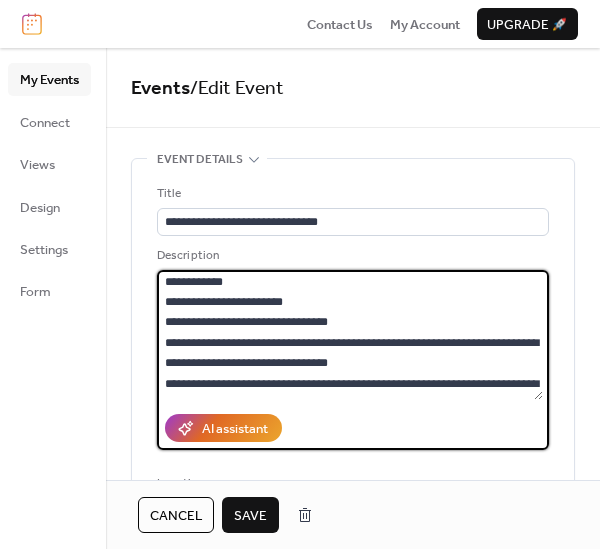 click at bounding box center (350, 335) 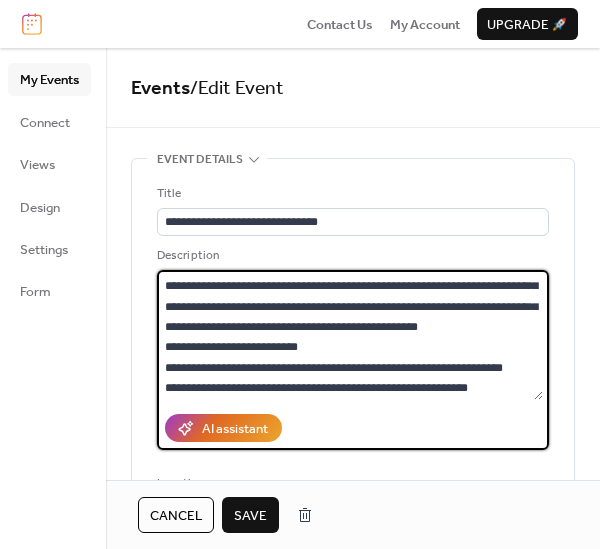 scroll, scrollTop: 201, scrollLeft: 0, axis: vertical 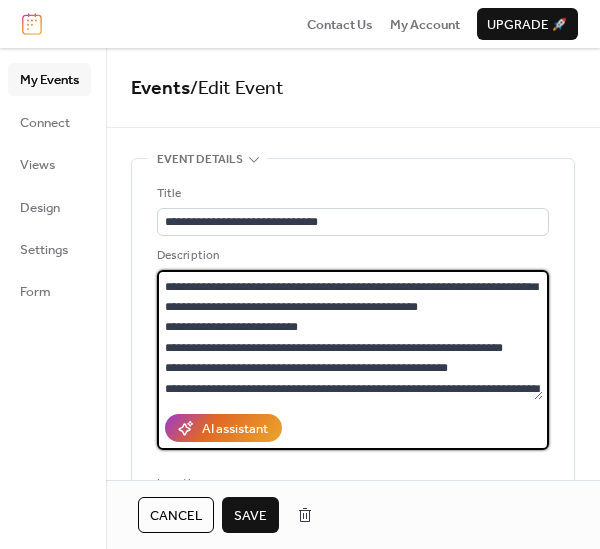 click at bounding box center [350, 335] 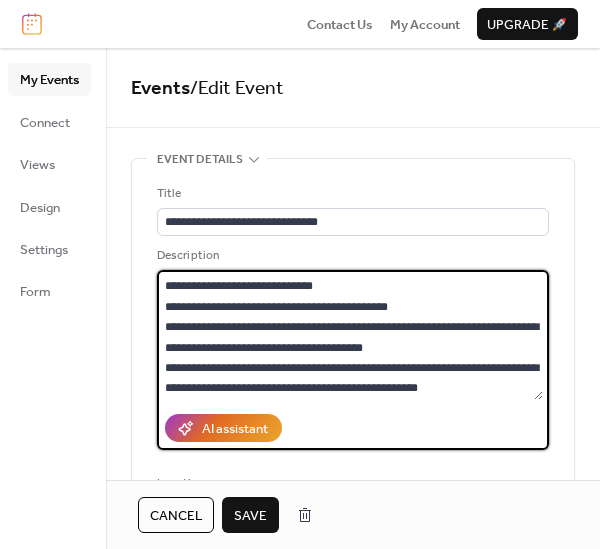 scroll, scrollTop: 405, scrollLeft: 0, axis: vertical 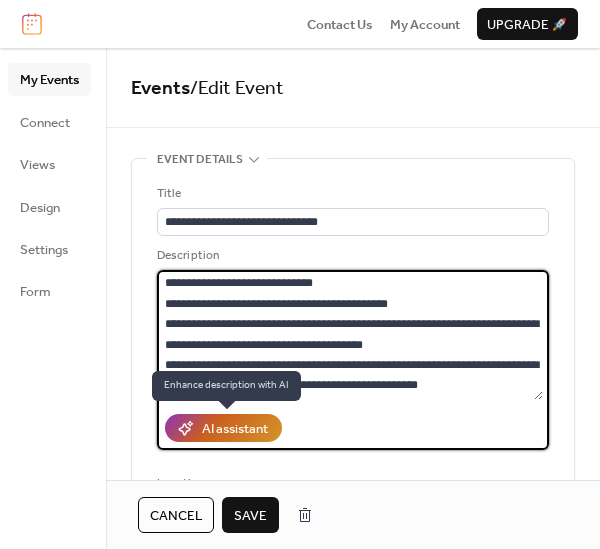 type on "**********" 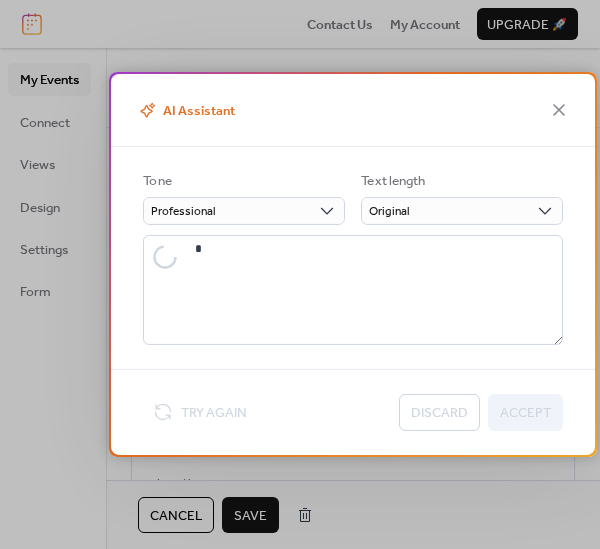 type on "**********" 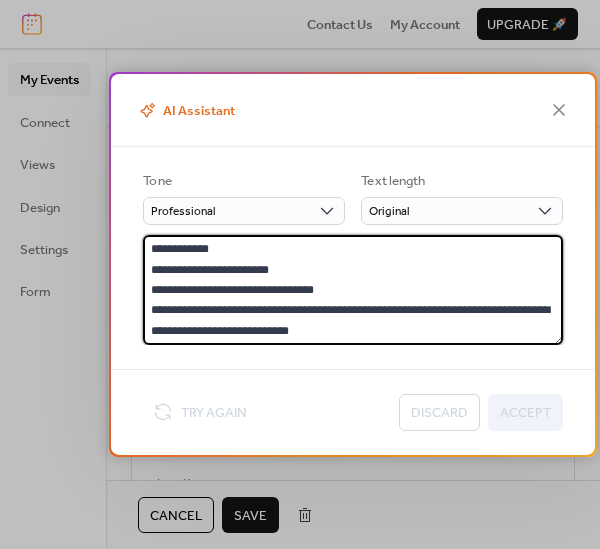 click at bounding box center (353, 290) 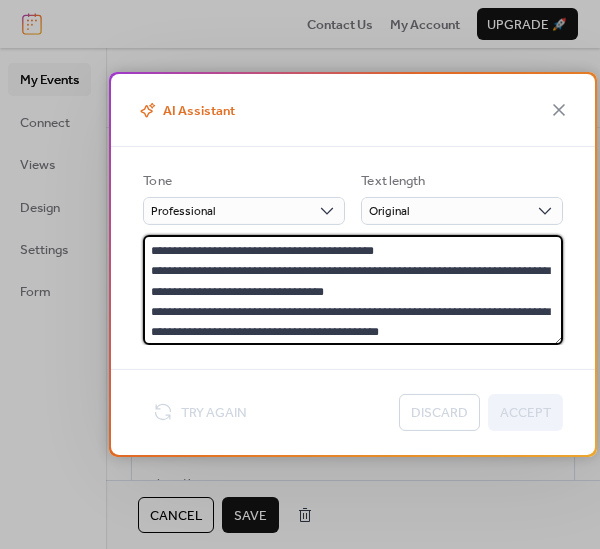 scroll, scrollTop: 387, scrollLeft: 0, axis: vertical 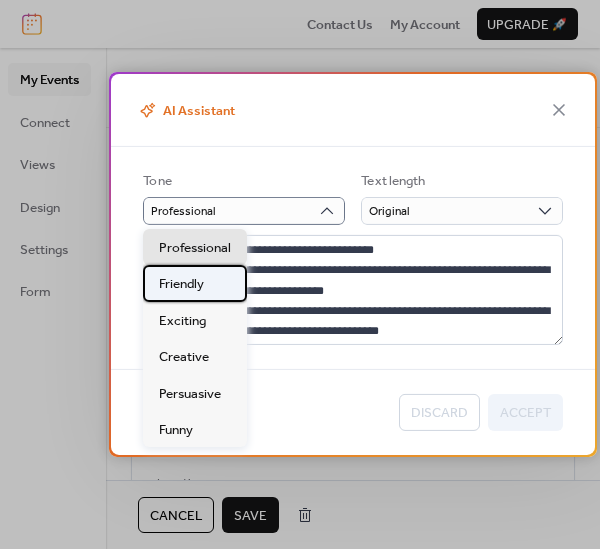click on "Friendly" at bounding box center [181, 284] 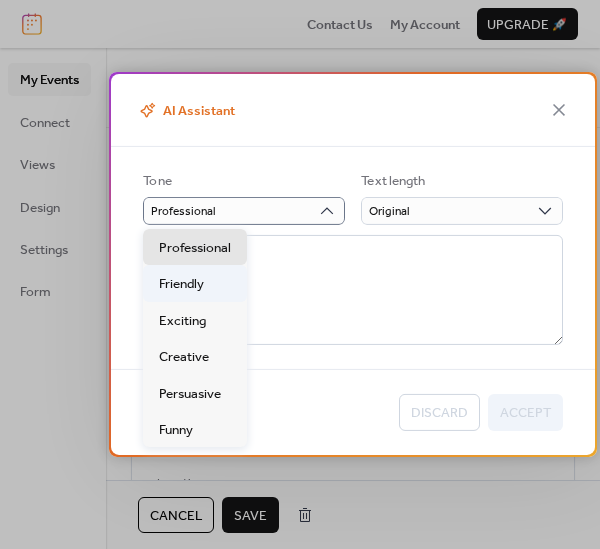 scroll, scrollTop: 0, scrollLeft: 0, axis: both 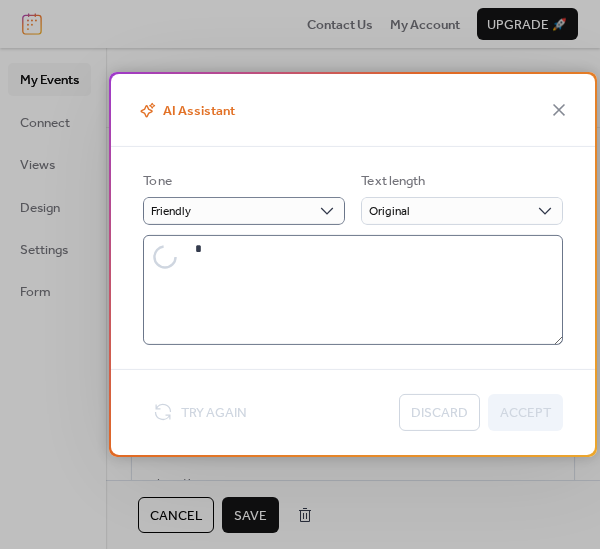 type on "**********" 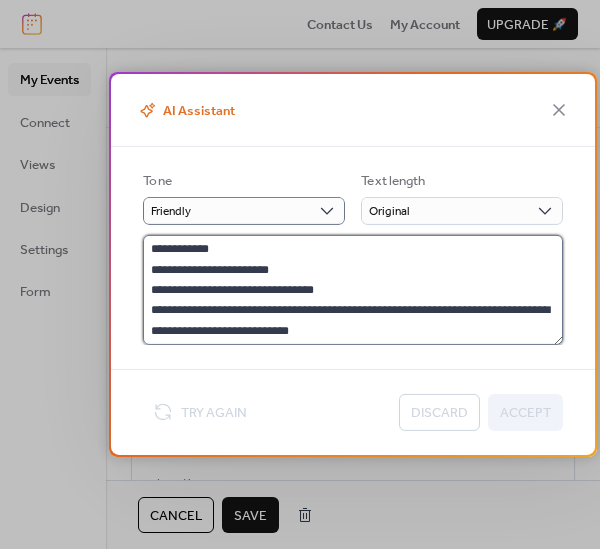 click at bounding box center (353, 290) 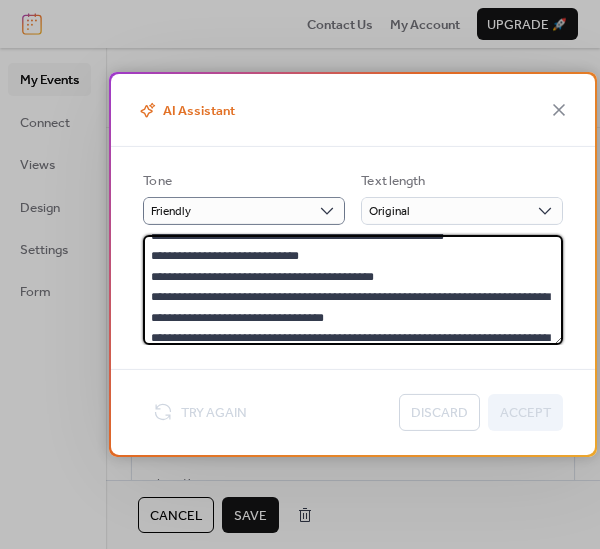 scroll, scrollTop: 387, scrollLeft: 0, axis: vertical 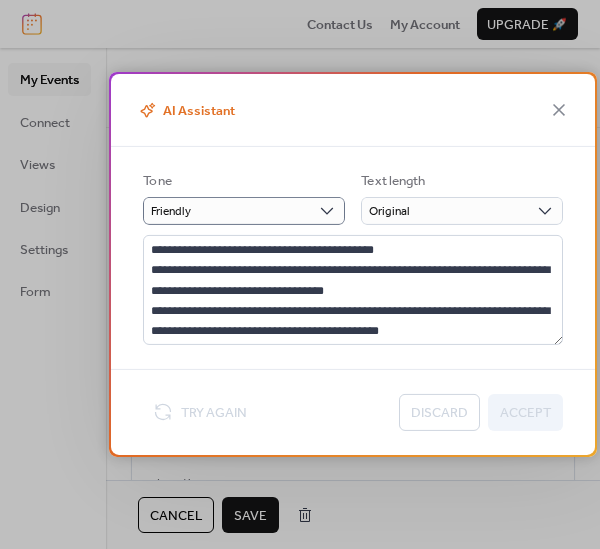 click on "AI Assistant Tone Friendly Text length Original Try Again Discard Accept" at bounding box center (300, 274) 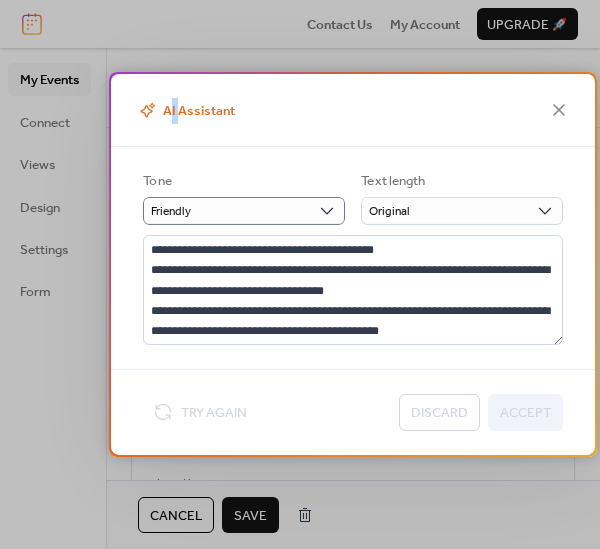 click on "AI Assistant Tone Friendly Text length Original Try Again Discard Accept" at bounding box center [300, 274] 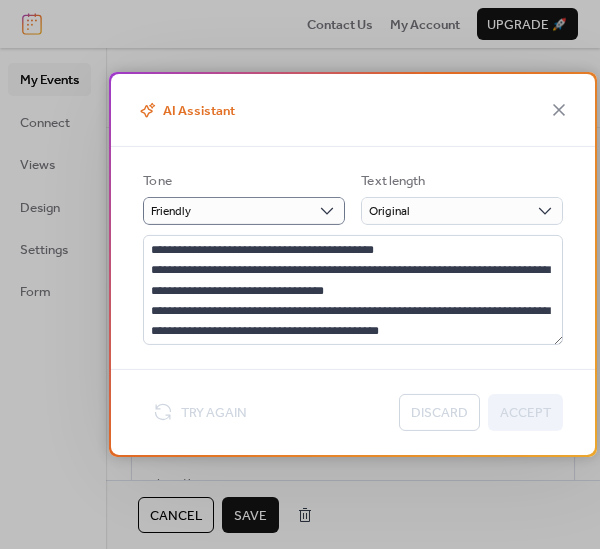 click on "AI Assistant Tone Friendly Text length Original Try Again Discard Accept" at bounding box center [300, 274] 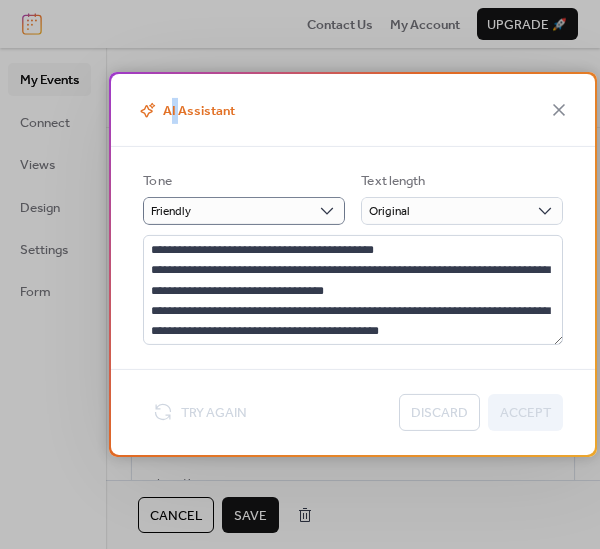 click on "AI Assistant Tone Friendly Text length Original Try Again Discard Accept" at bounding box center [300, 274] 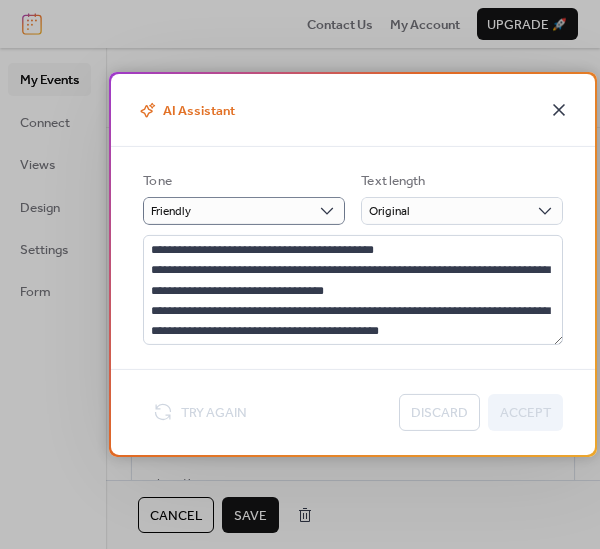 click 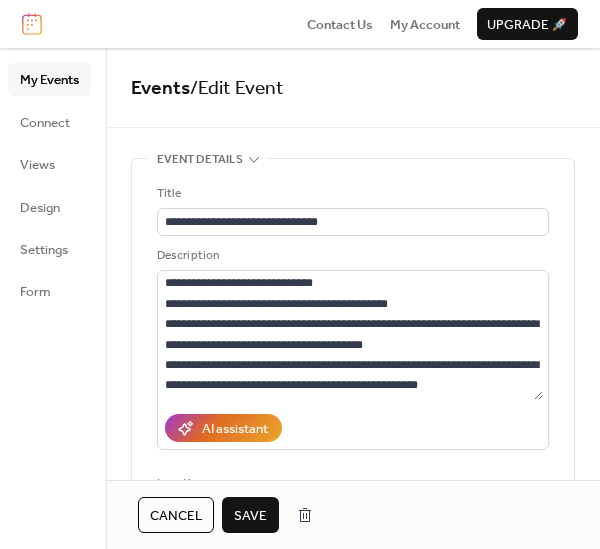 click on "Save" at bounding box center (250, 516) 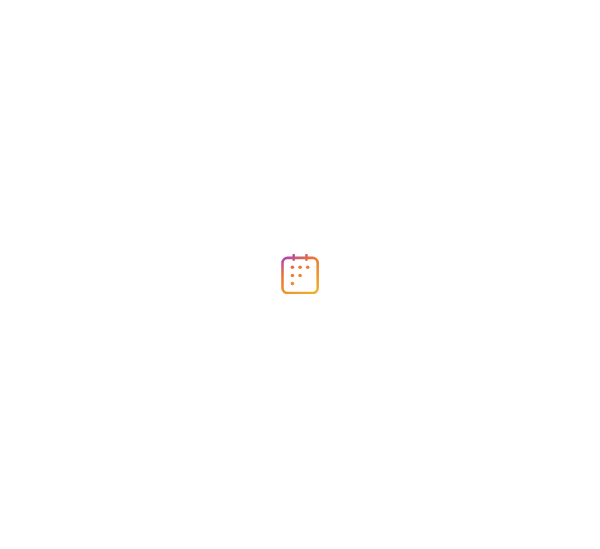 scroll, scrollTop: 0, scrollLeft: 0, axis: both 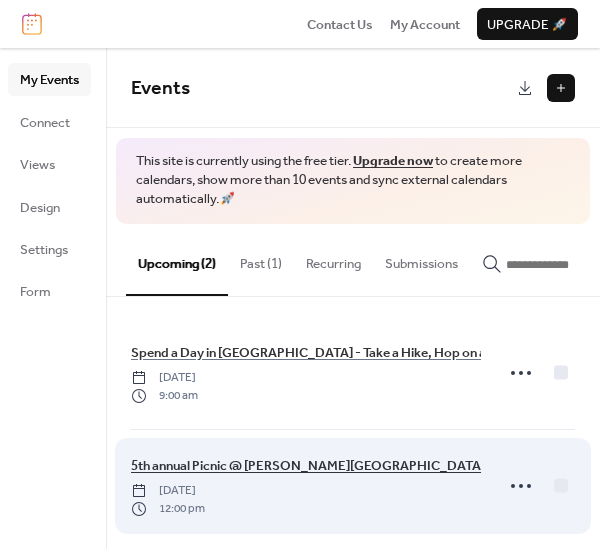 click on "5th annual Picnic @ Wirth Park" at bounding box center [308, 466] 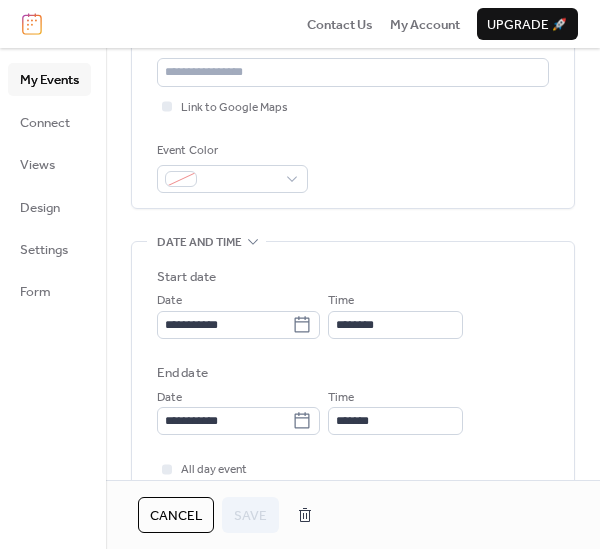 scroll, scrollTop: 0, scrollLeft: 0, axis: both 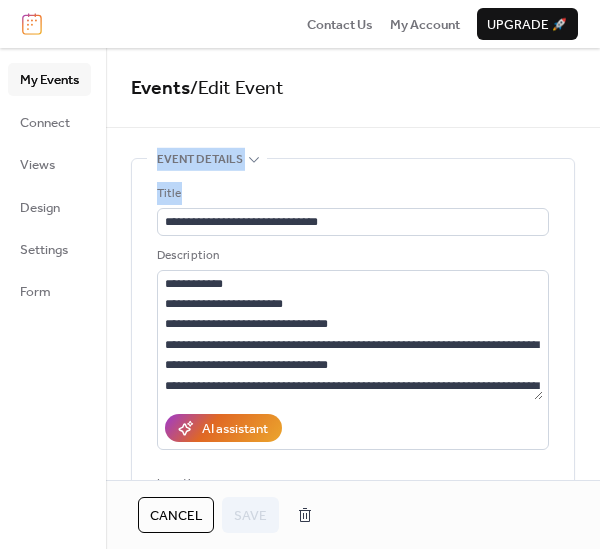drag, startPoint x: 594, startPoint y: 142, endPoint x: 614, endPoint y: 202, distance: 63.245552 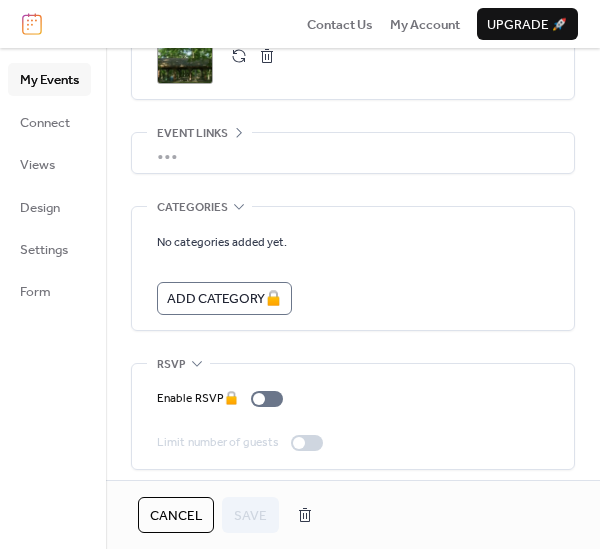 scroll, scrollTop: 1112, scrollLeft: 0, axis: vertical 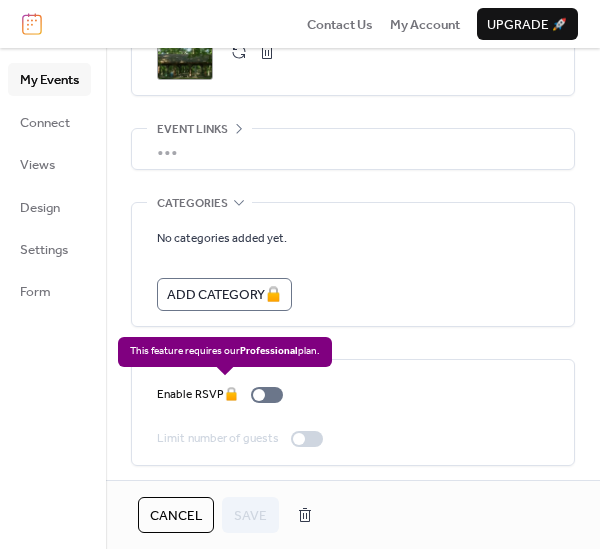 click on "Enable RSVP  🔒" at bounding box center (224, 395) 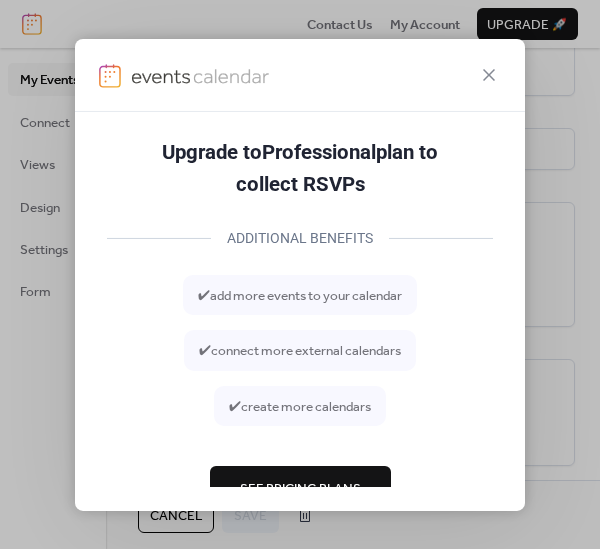 click on "See Pricing Plans" at bounding box center [300, 489] 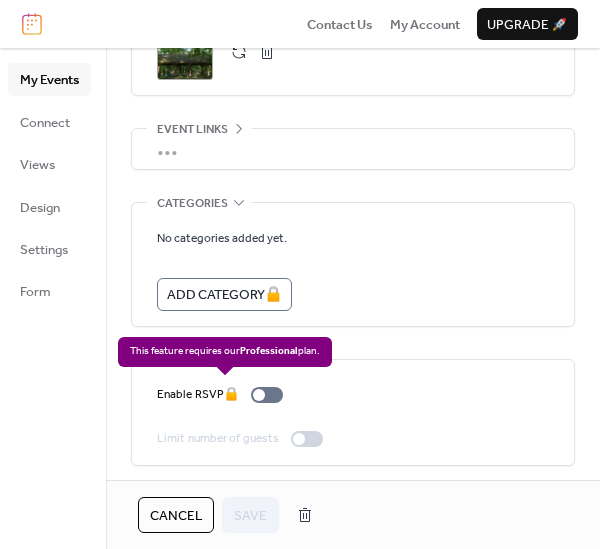 click on "Enable RSVP  🔒" at bounding box center (224, 395) 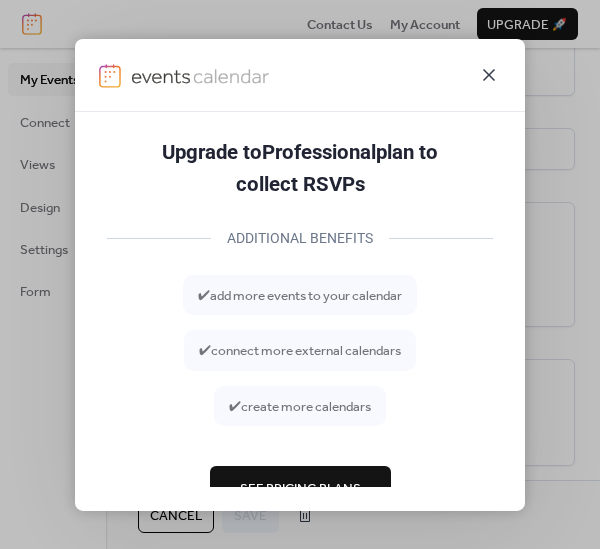 click 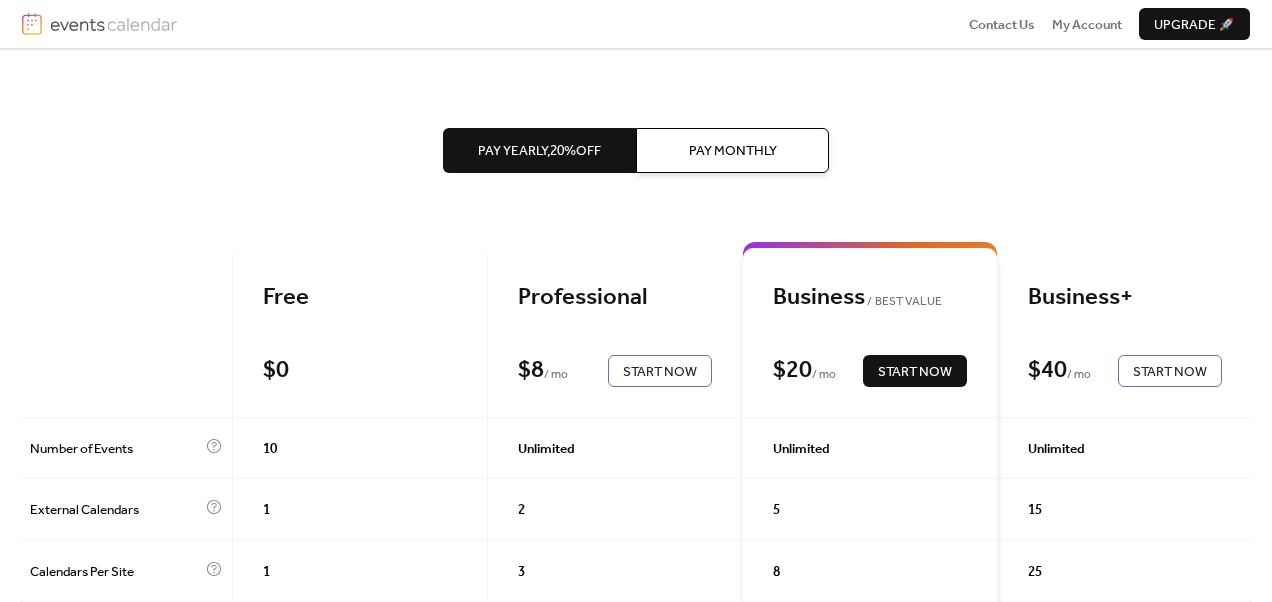 scroll, scrollTop: 0, scrollLeft: 0, axis: both 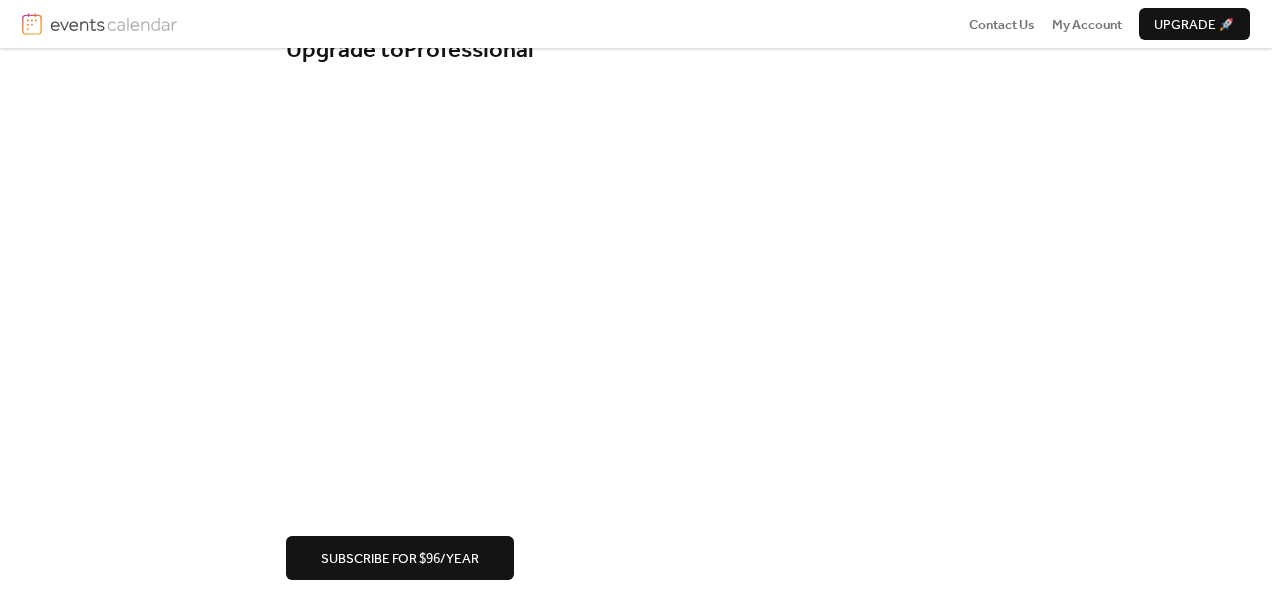 click on "Subscribe for $ 96 / year" at bounding box center (636, 558) 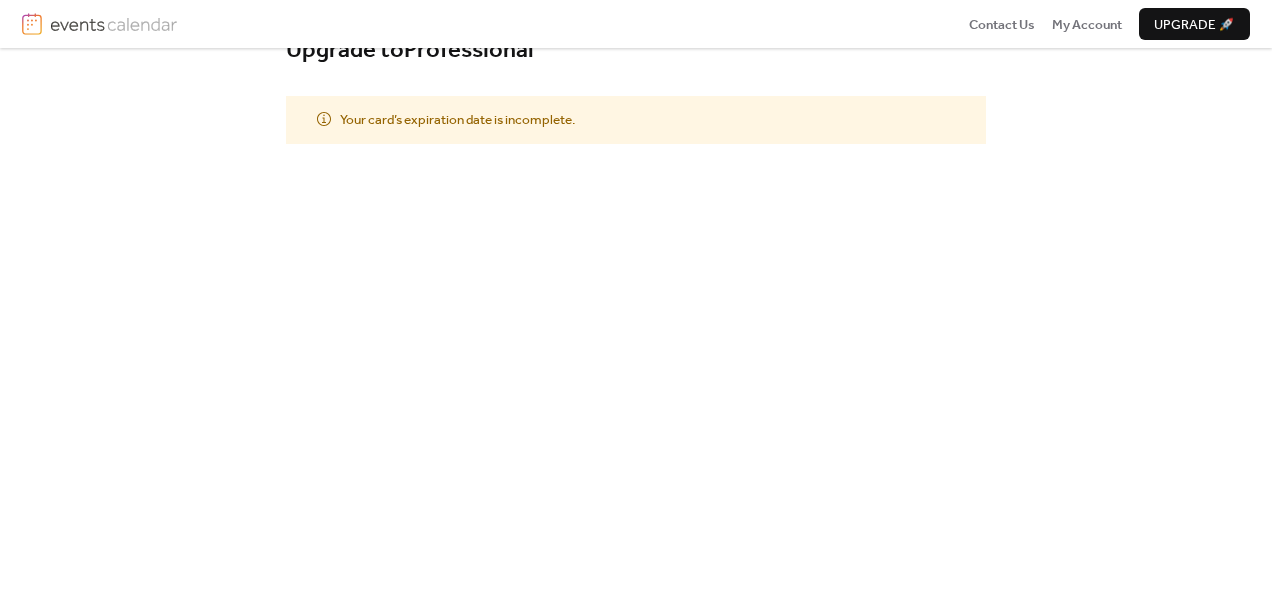 scroll, scrollTop: 380, scrollLeft: 0, axis: vertical 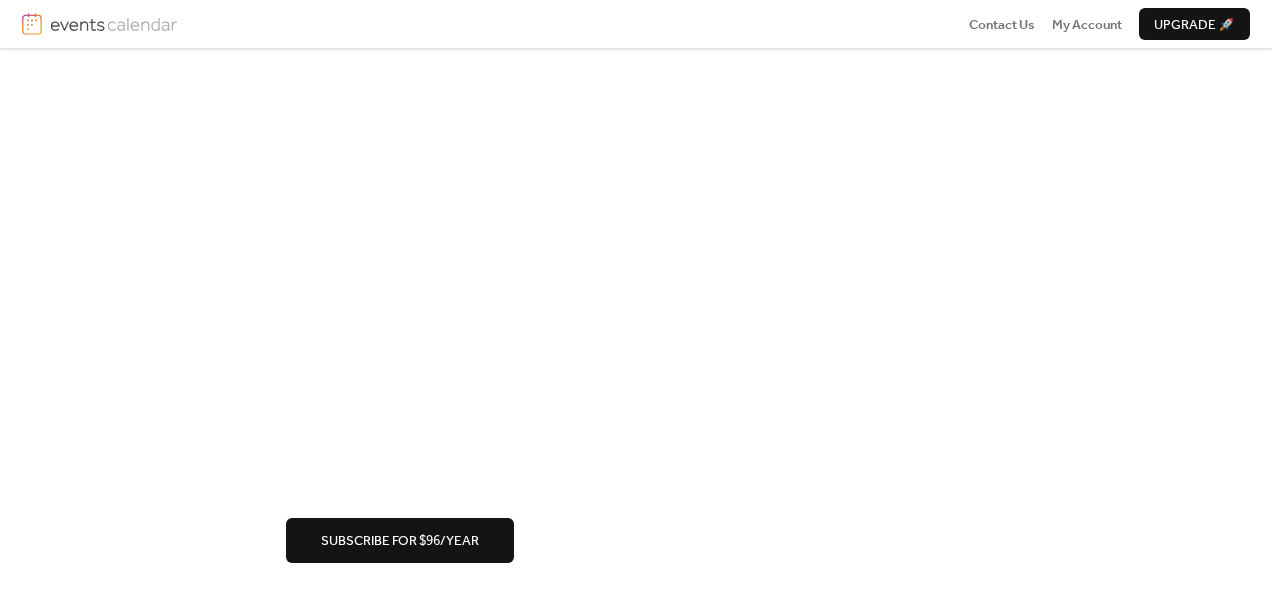 drag, startPoint x: 426, startPoint y: 516, endPoint x: 436, endPoint y: 507, distance: 13.453624 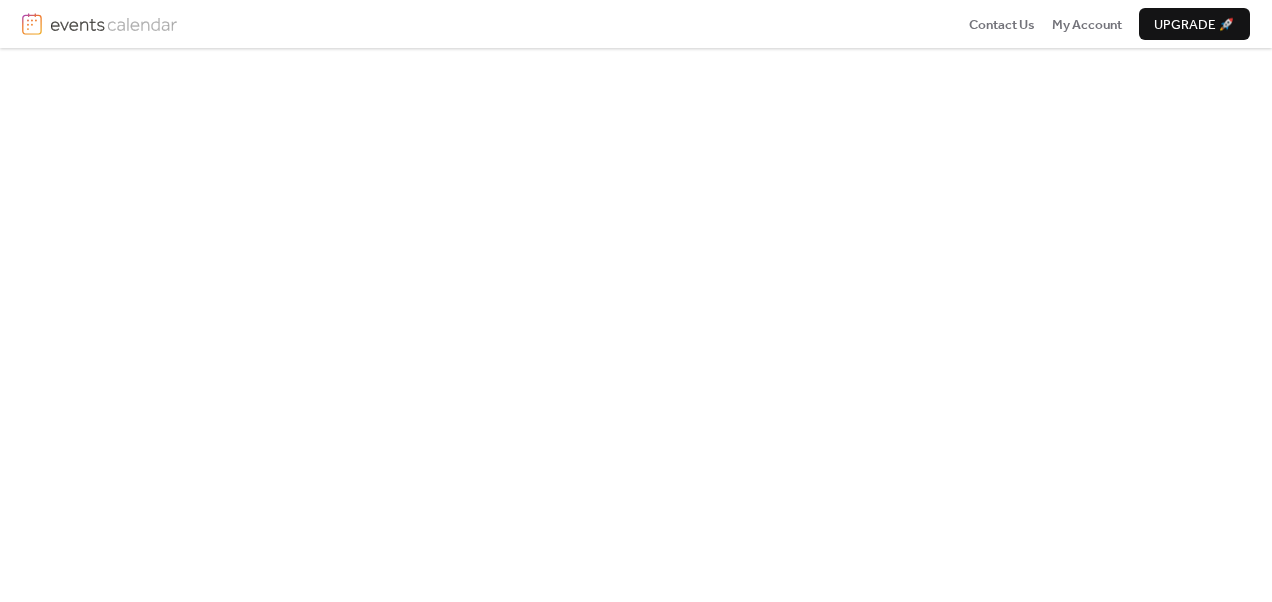 scroll, scrollTop: 197, scrollLeft: 0, axis: vertical 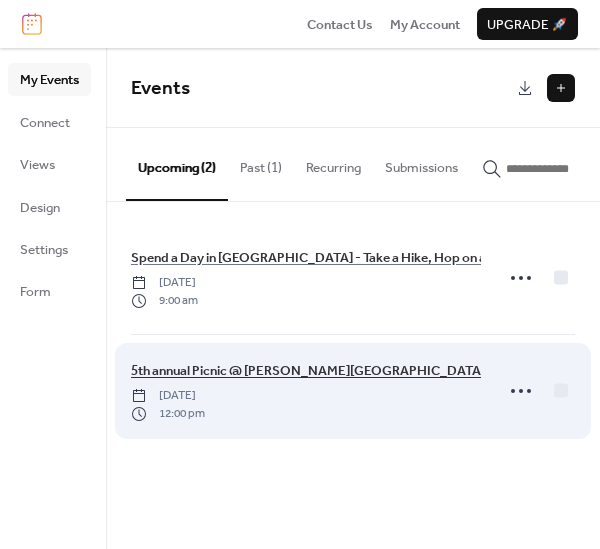 click on "5th annual Picnic @ [PERSON_NAME][GEOGRAPHIC_DATA]" at bounding box center (308, 371) 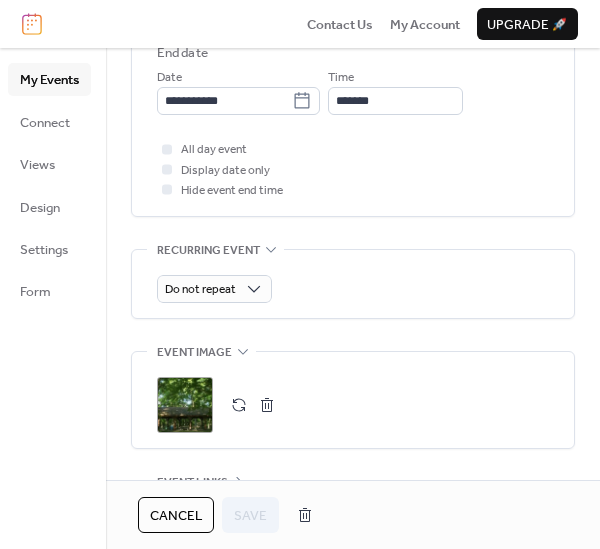 scroll, scrollTop: 0, scrollLeft: 0, axis: both 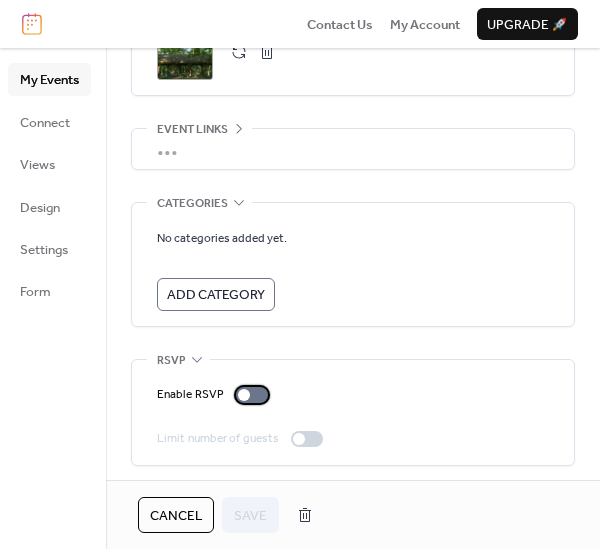 click at bounding box center [244, 395] 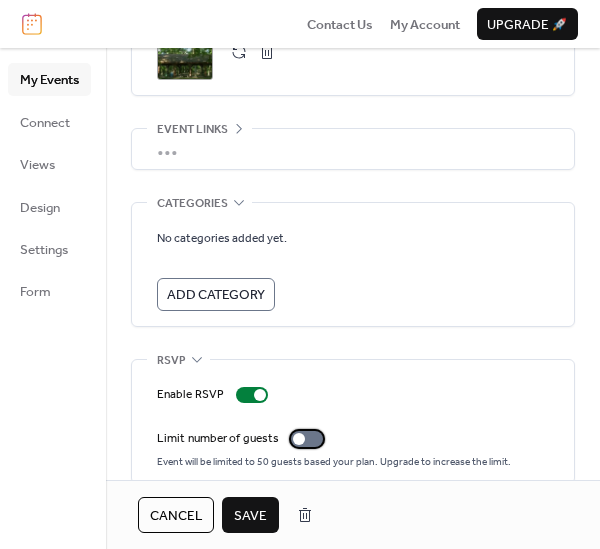 click at bounding box center [299, 439] 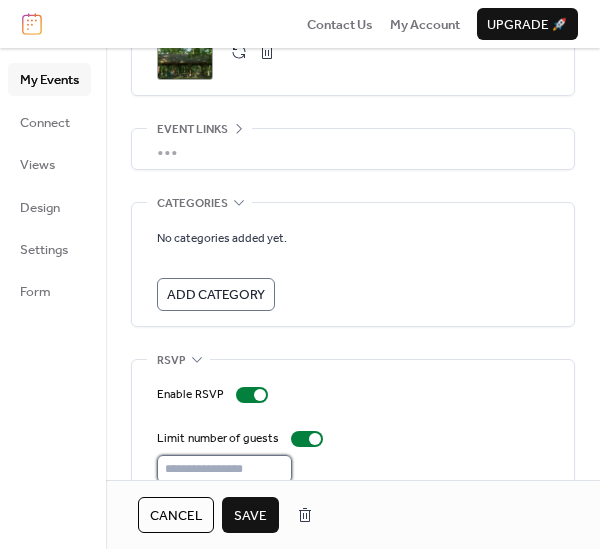 click on "**" at bounding box center (224, 469) 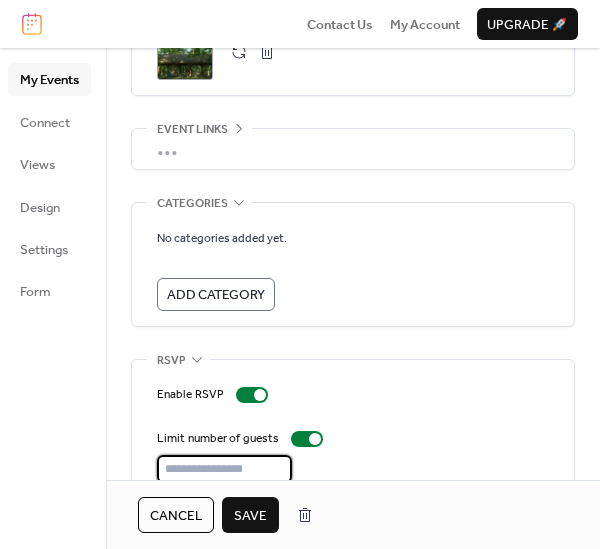 type on "*" 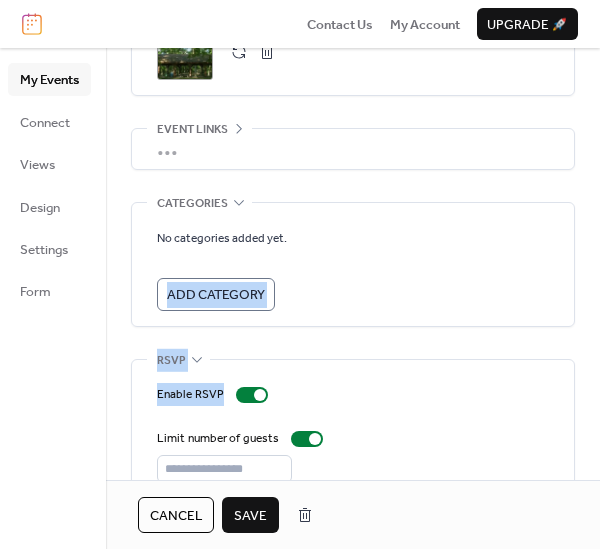 drag, startPoint x: 591, startPoint y: 382, endPoint x: 581, endPoint y: 306, distance: 76.655075 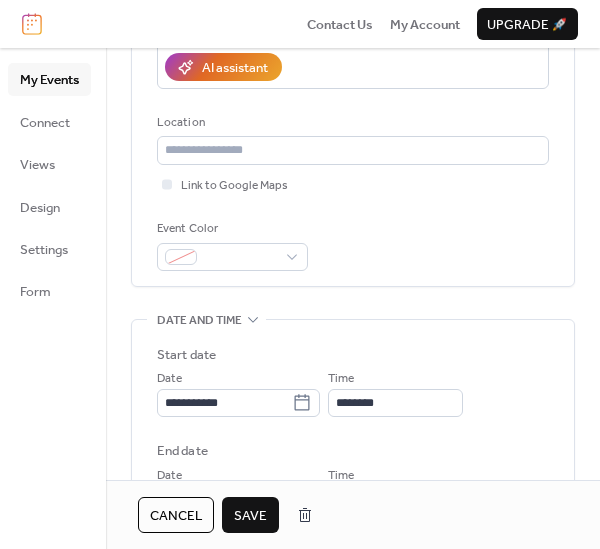 scroll, scrollTop: 350, scrollLeft: 0, axis: vertical 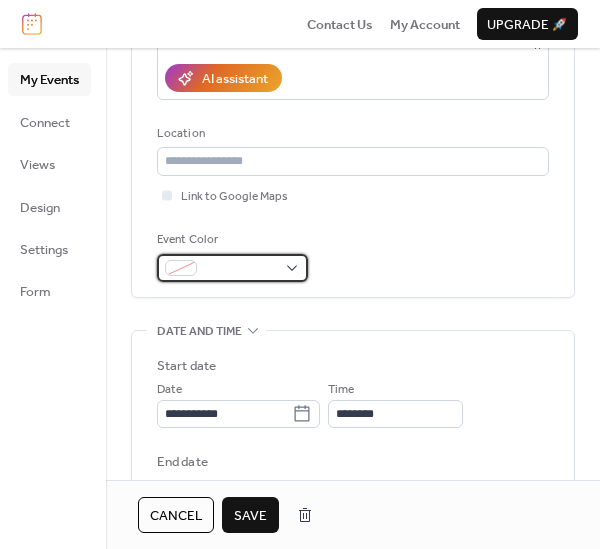 click at bounding box center [240, 269] 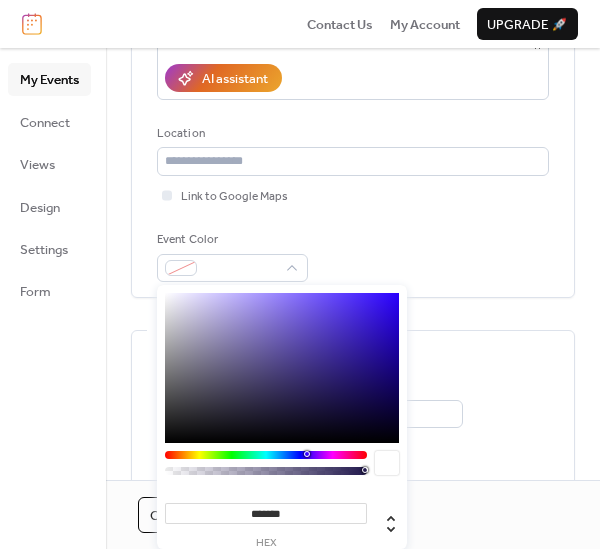 click on "******* hex" at bounding box center (282, 458) 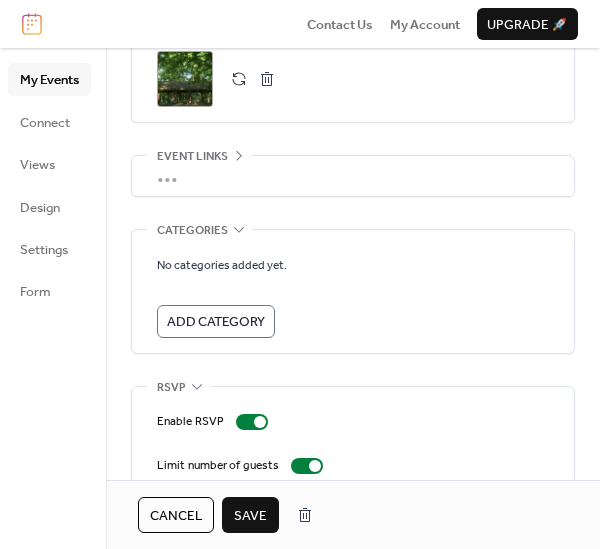 scroll, scrollTop: 1146, scrollLeft: 0, axis: vertical 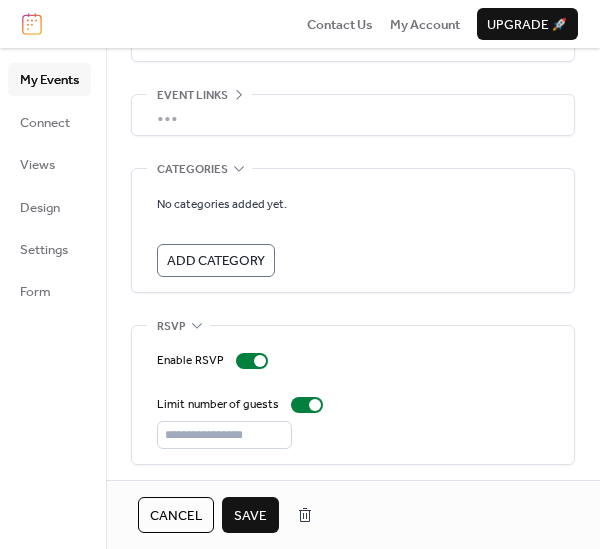 click on "Add Category" at bounding box center (216, 261) 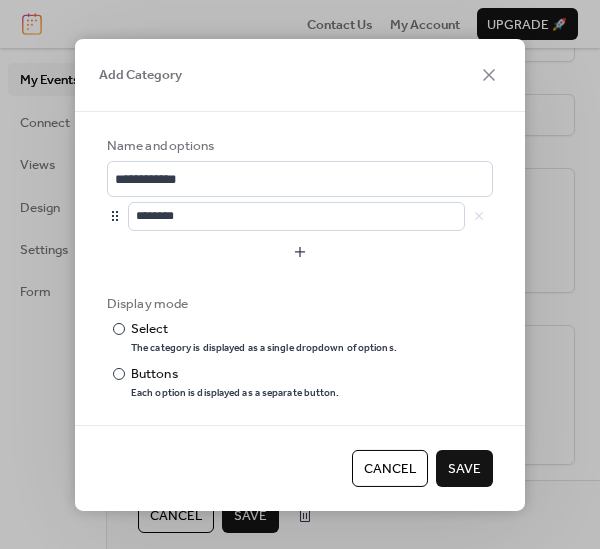 click on "Save" at bounding box center (464, 469) 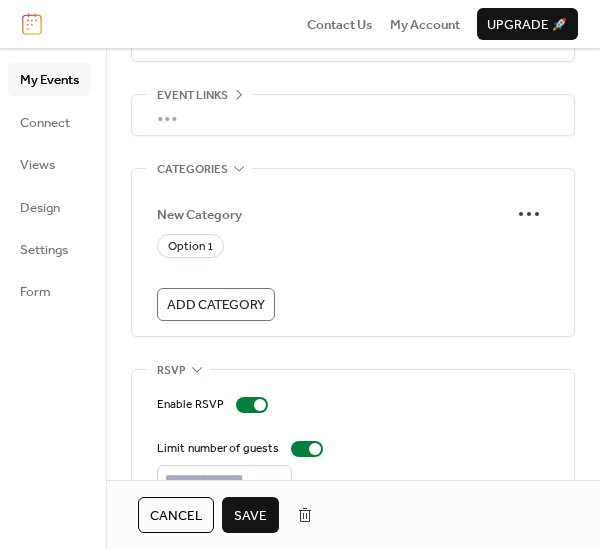 drag, startPoint x: 595, startPoint y: 424, endPoint x: 505, endPoint y: 106, distance: 330.49054 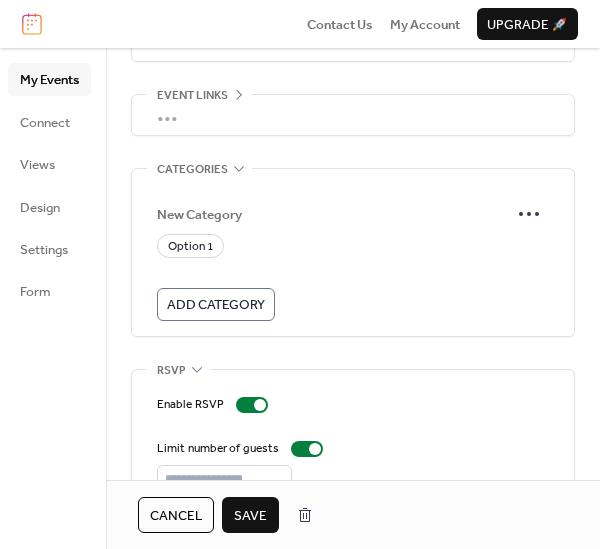 drag, startPoint x: 505, startPoint y: 106, endPoint x: 457, endPoint y: 104, distance: 48.04165 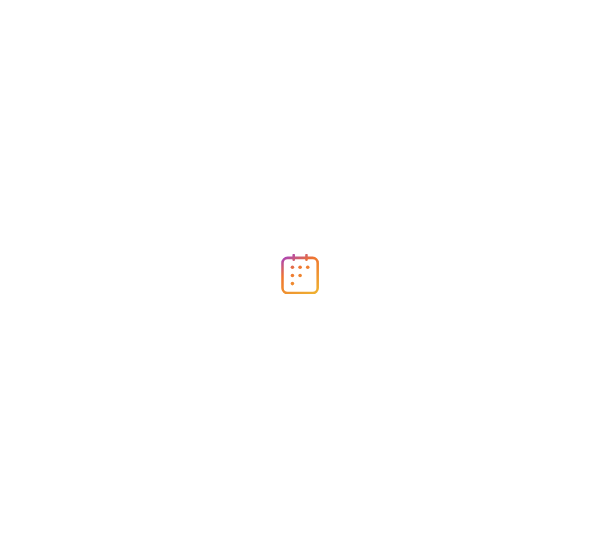 scroll, scrollTop: 0, scrollLeft: 0, axis: both 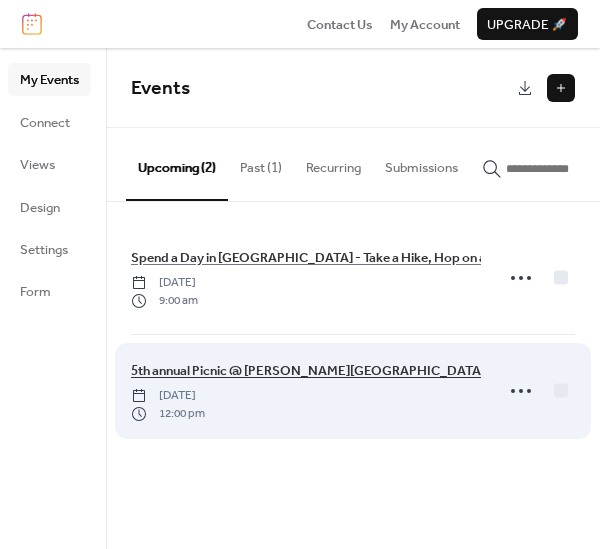 click on "5th annual Picnic @ [PERSON_NAME][GEOGRAPHIC_DATA]" at bounding box center [308, 371] 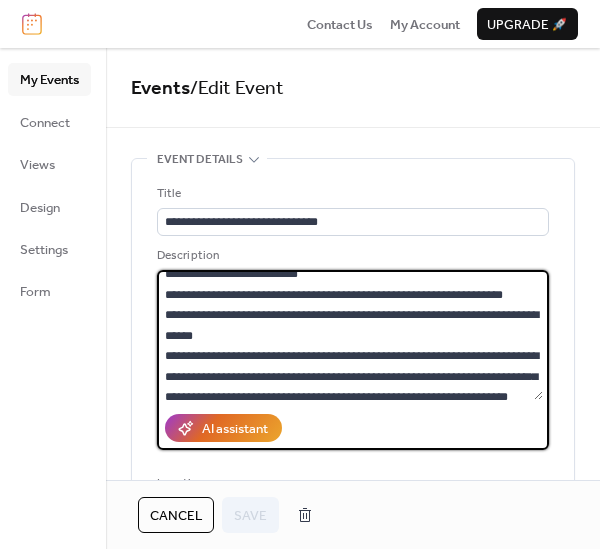 scroll, scrollTop: 407, scrollLeft: 0, axis: vertical 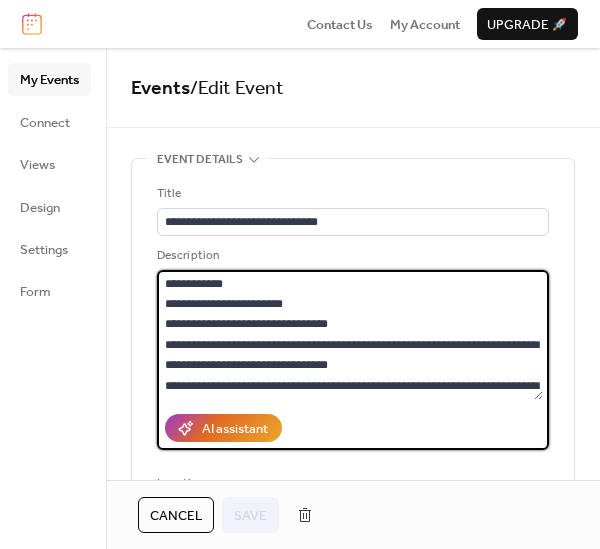 click at bounding box center [350, 335] 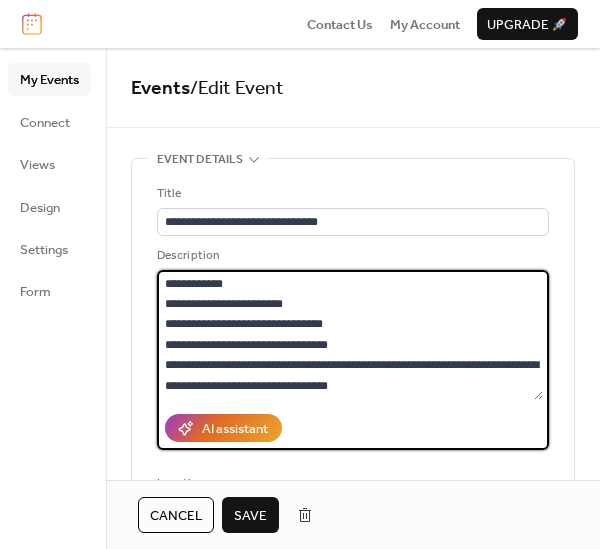 click at bounding box center [350, 335] 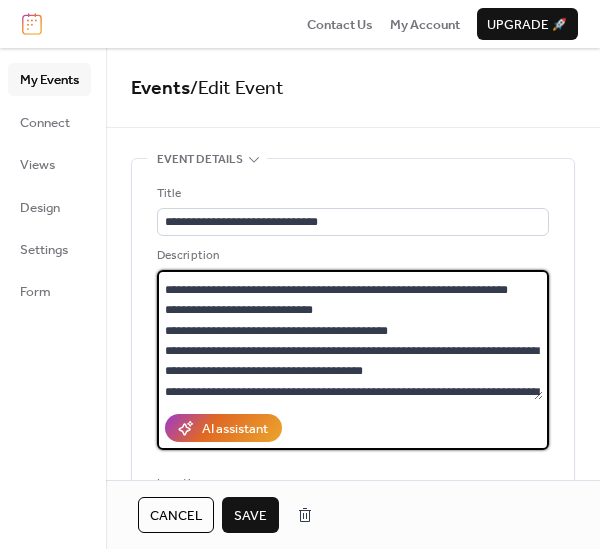 scroll, scrollTop: 448, scrollLeft: 0, axis: vertical 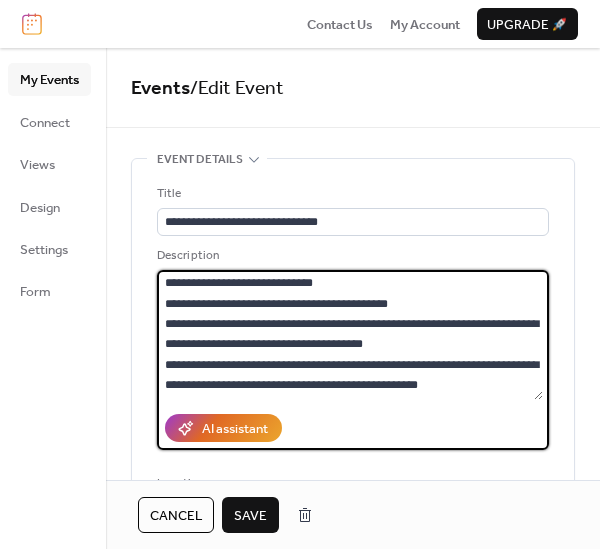 type on "**********" 